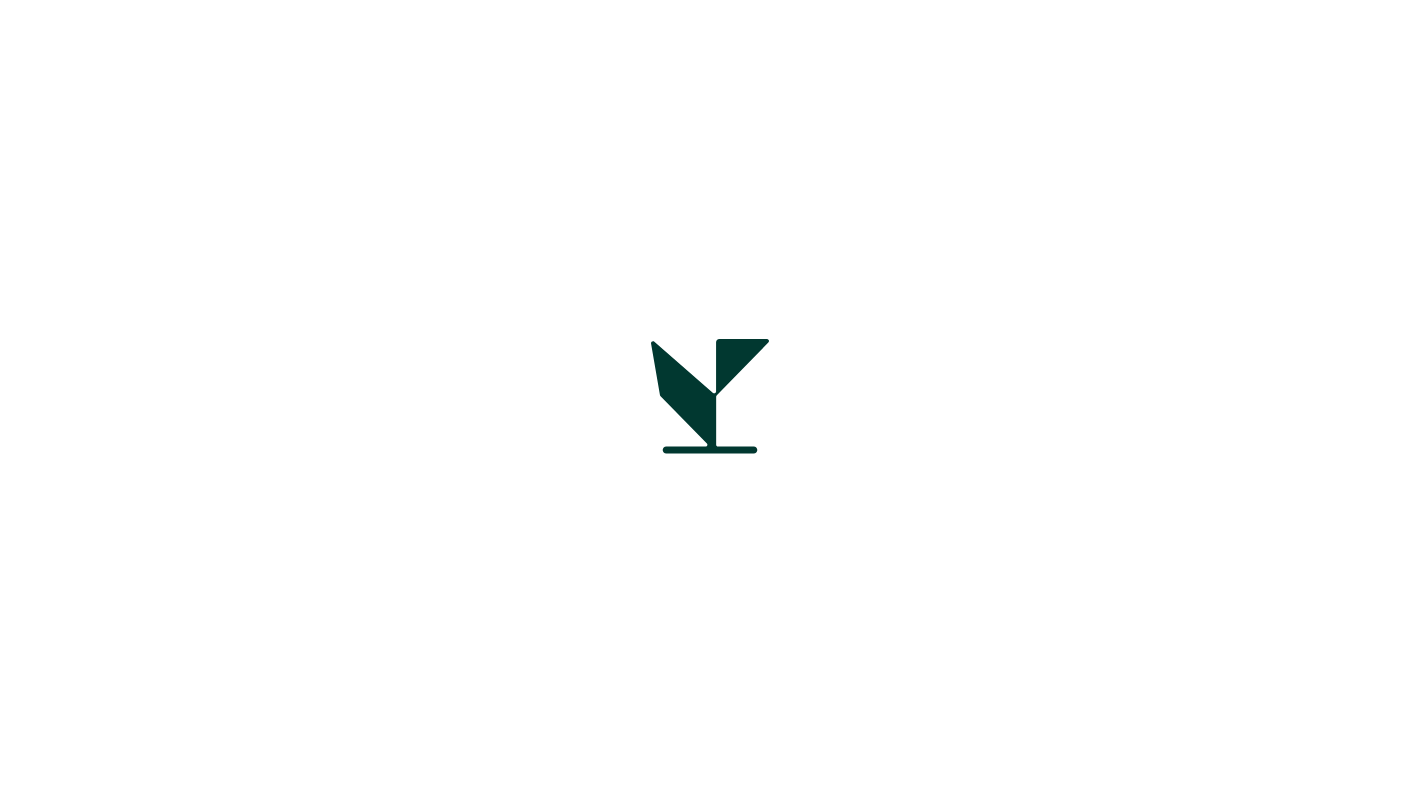 scroll, scrollTop: 0, scrollLeft: 0, axis: both 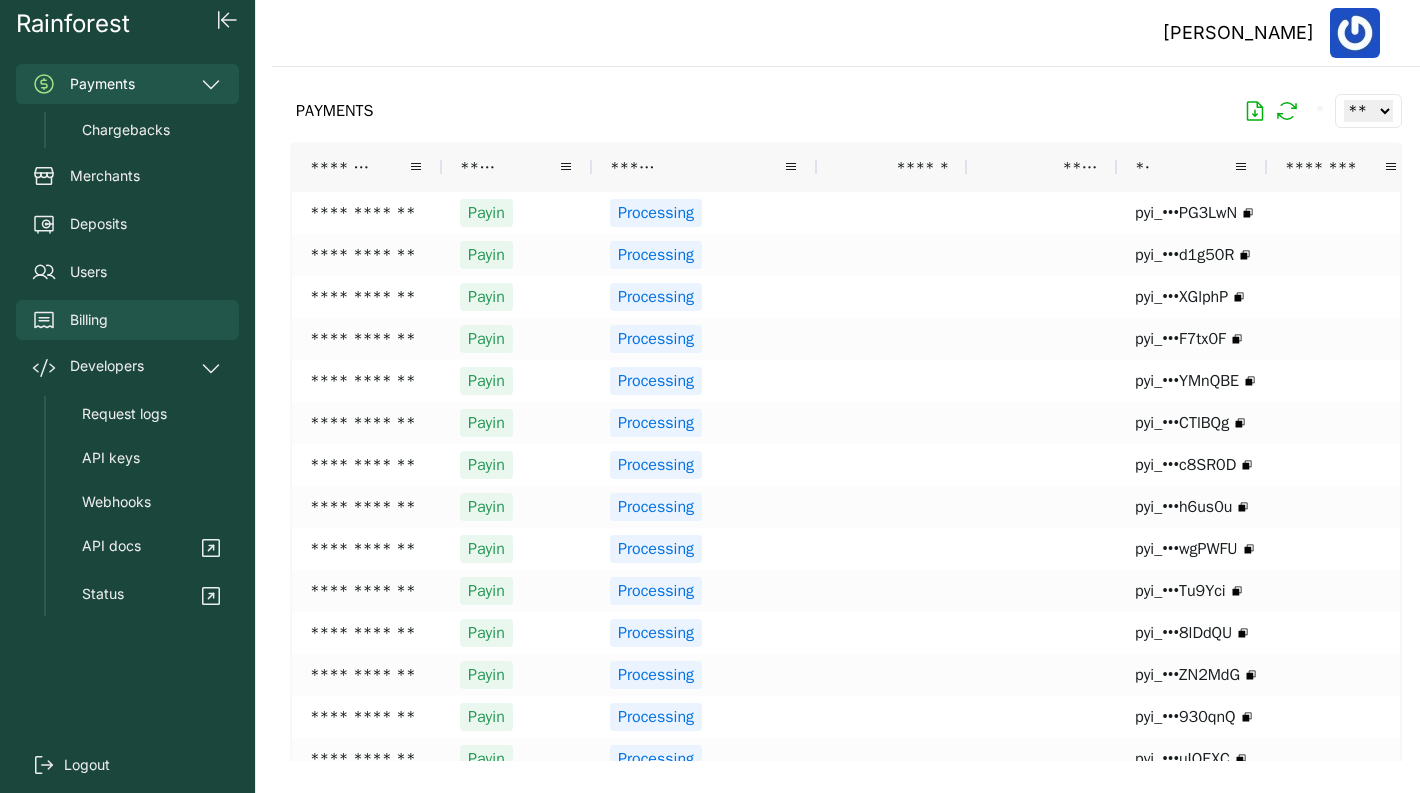 click on "Billing" at bounding box center (127, 320) 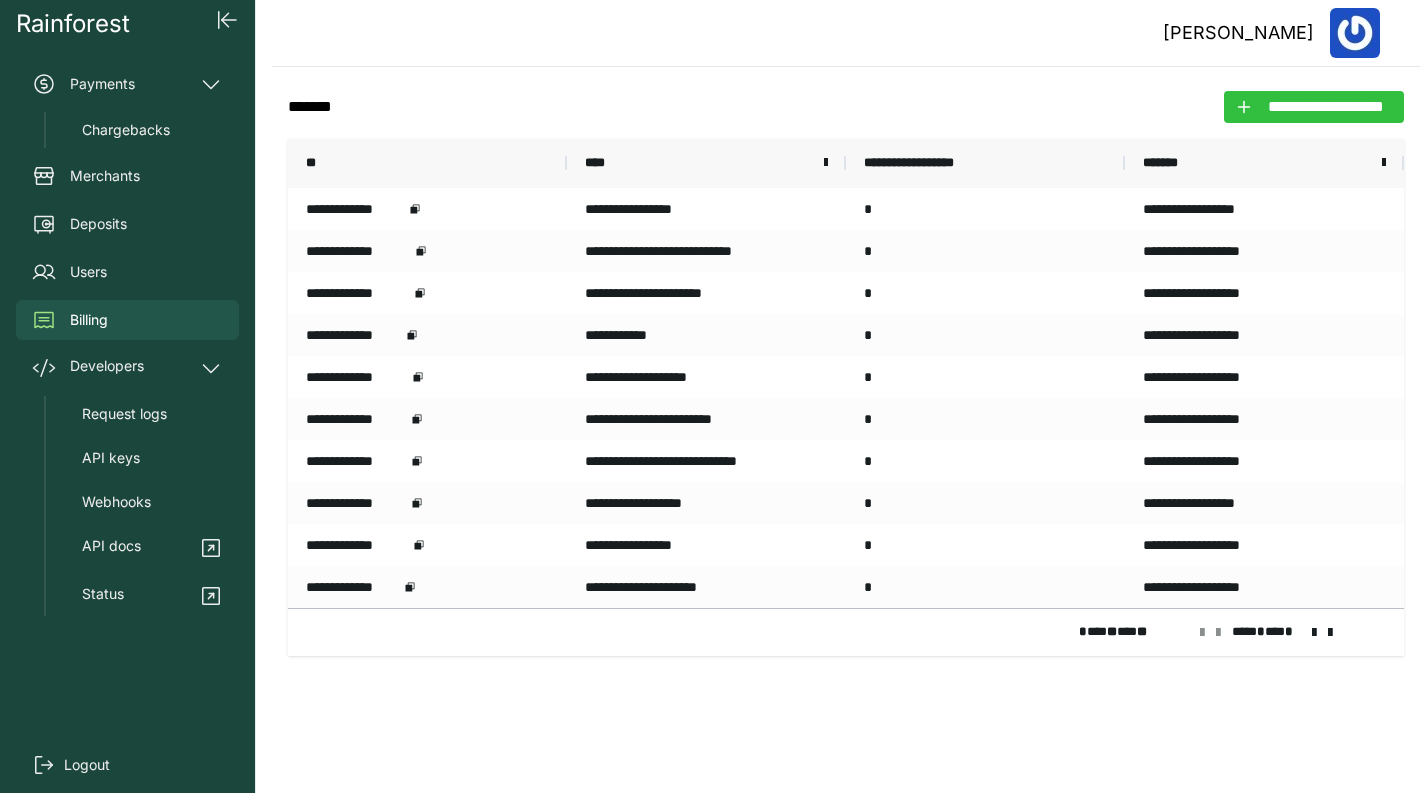 click on "**********" at bounding box center (1326, 107) 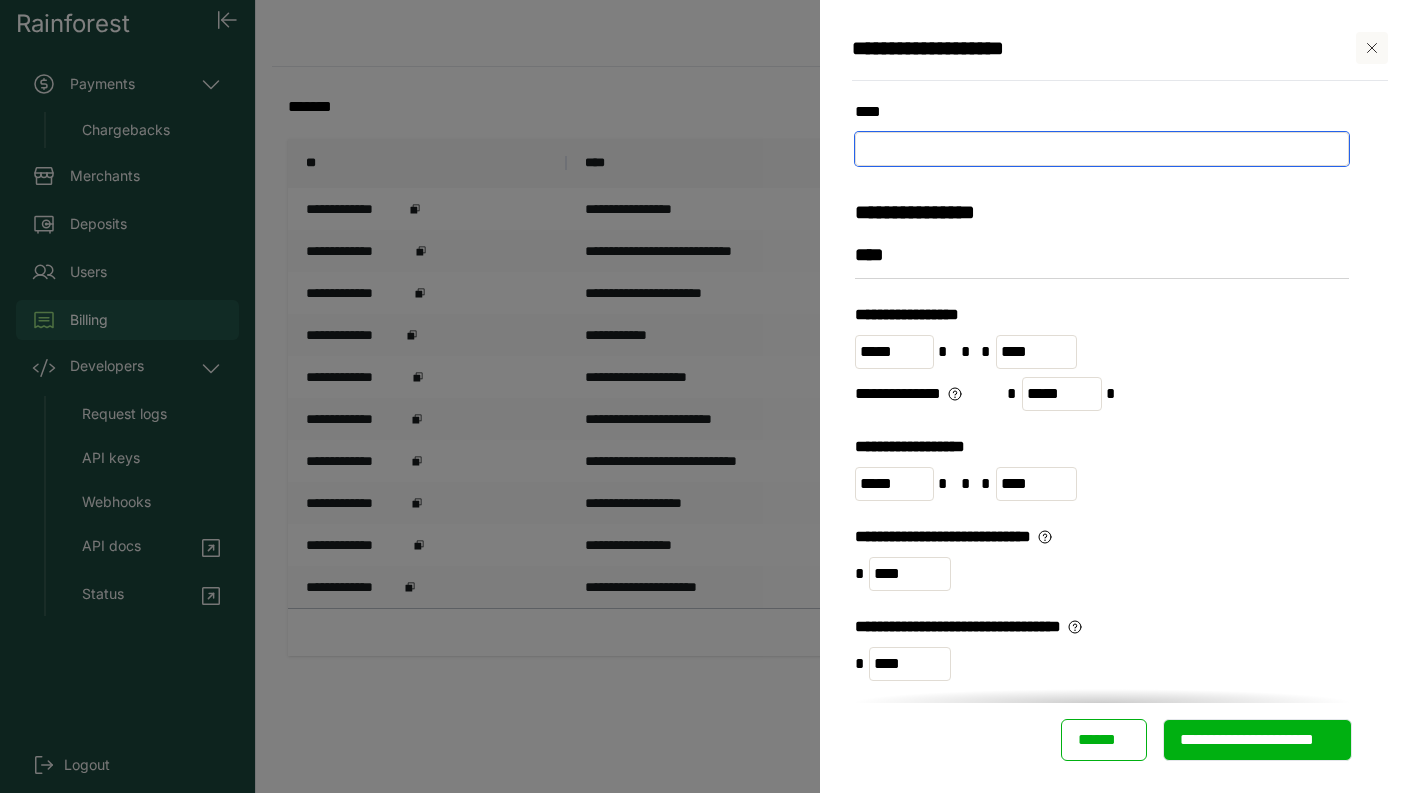 click at bounding box center [1102, 149] 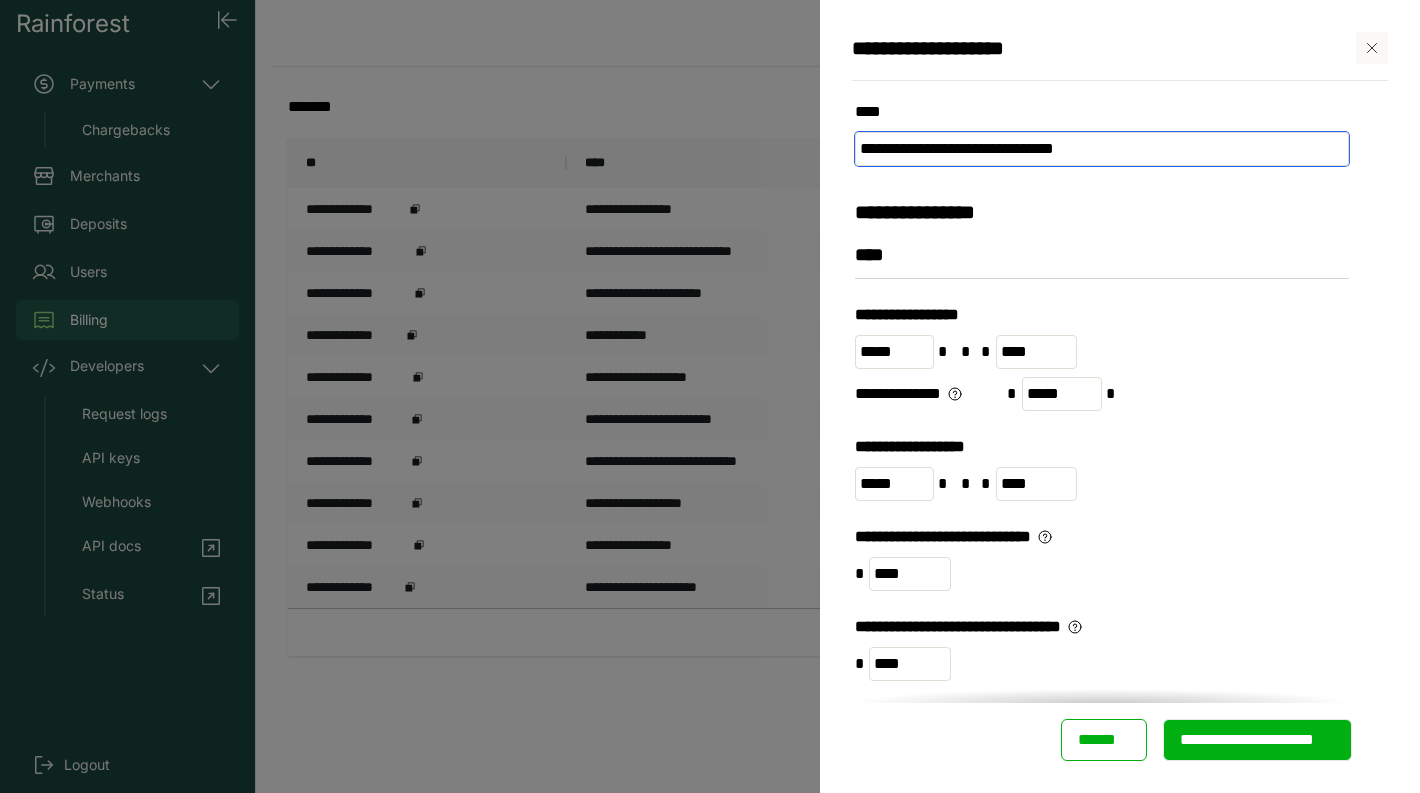 type on "**********" 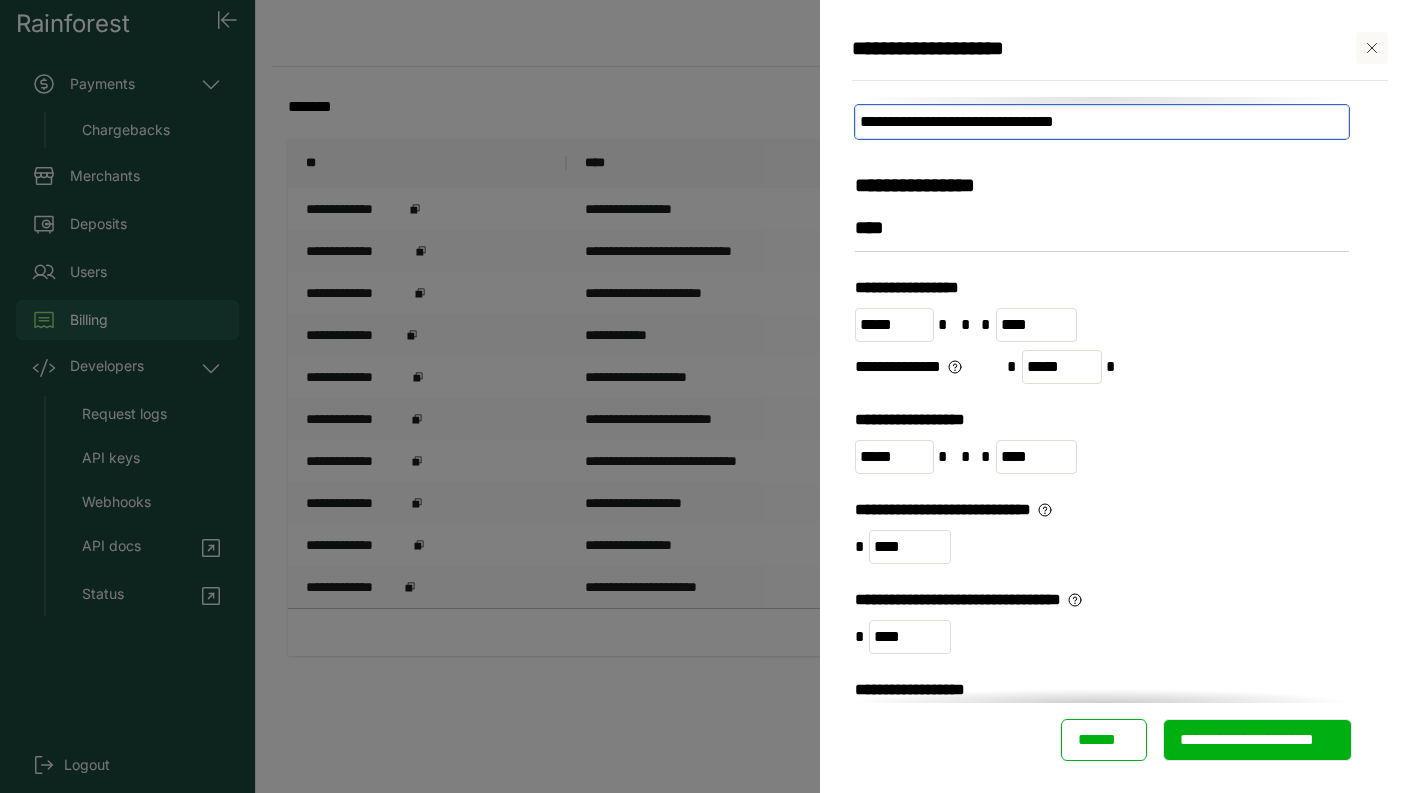 scroll, scrollTop: 32, scrollLeft: 0, axis: vertical 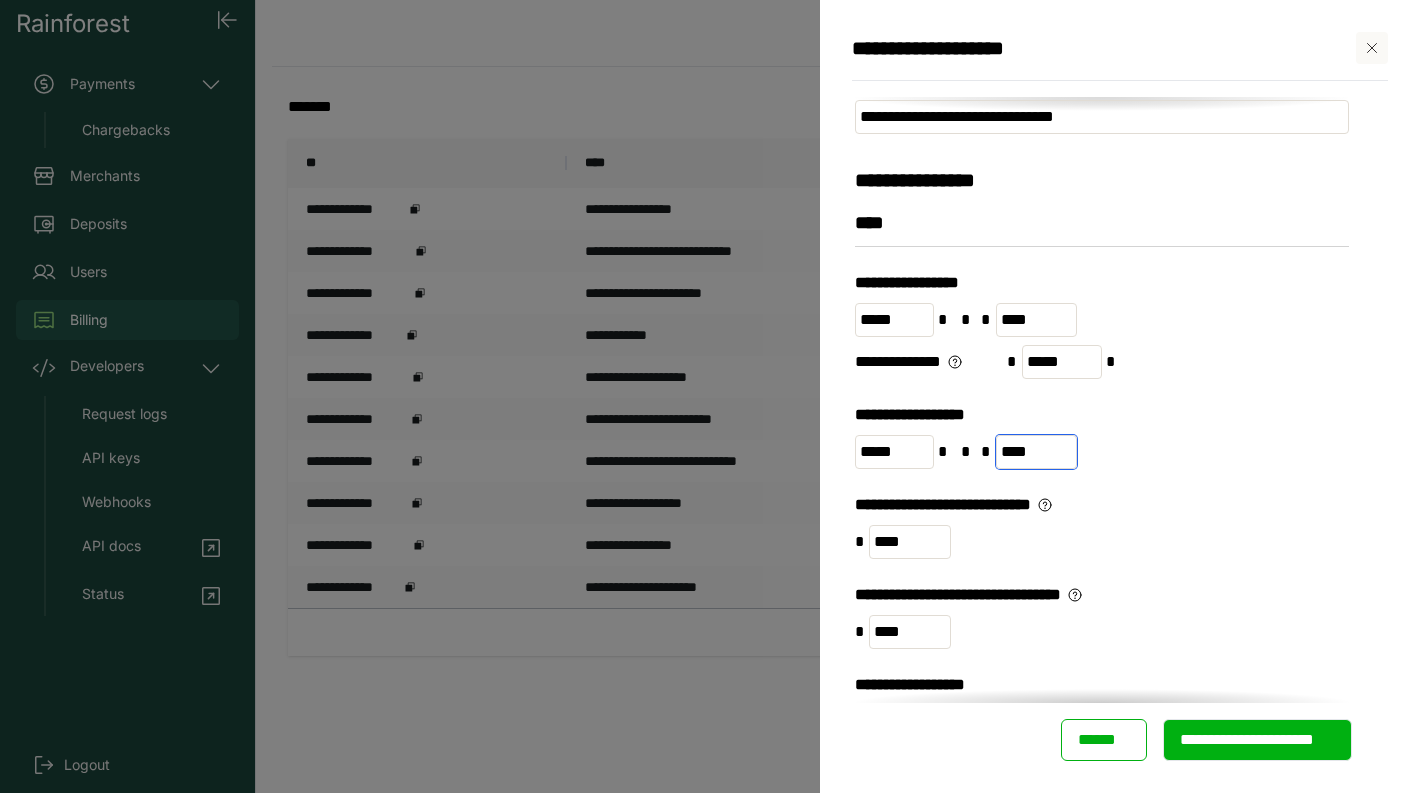 click on "****" at bounding box center (1037, 452) 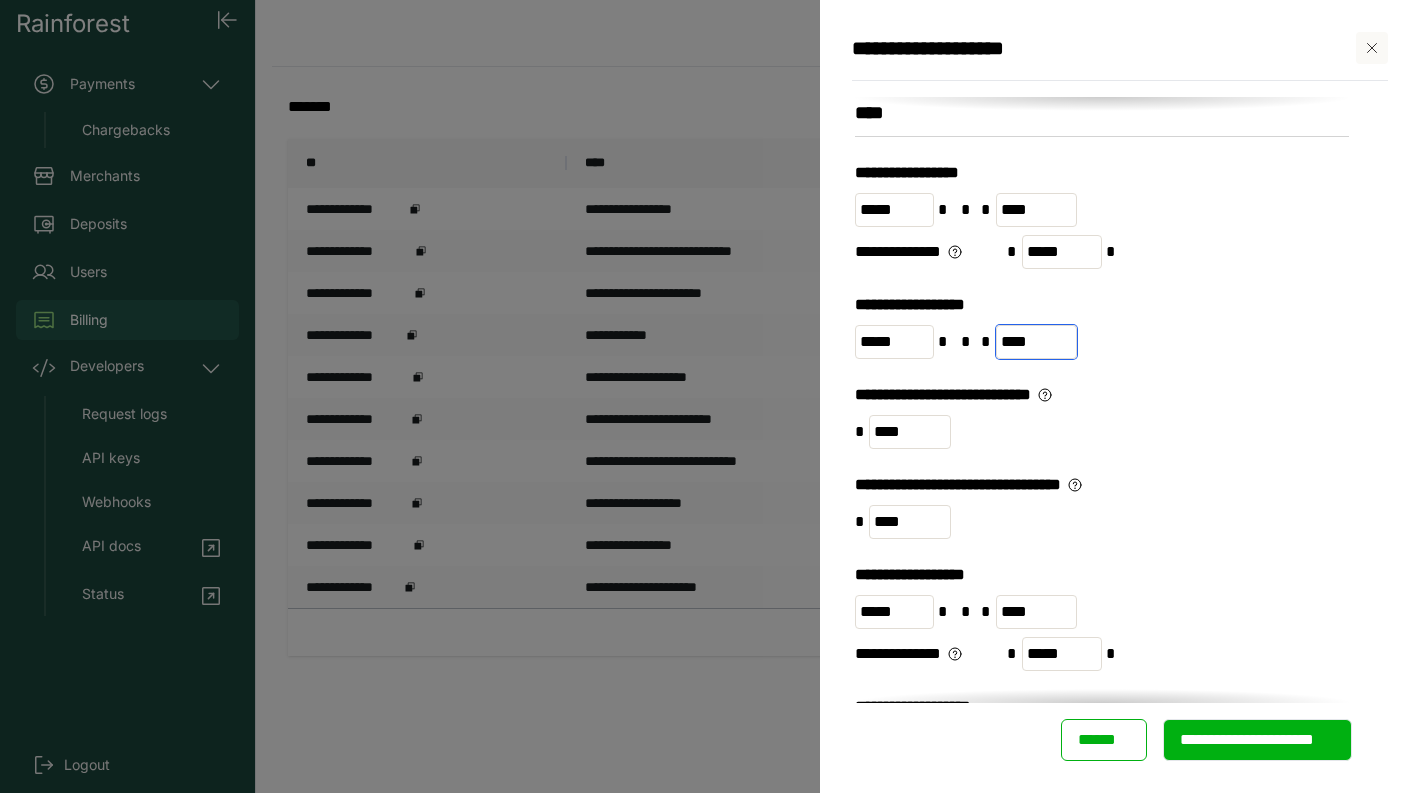 scroll, scrollTop: 193, scrollLeft: 0, axis: vertical 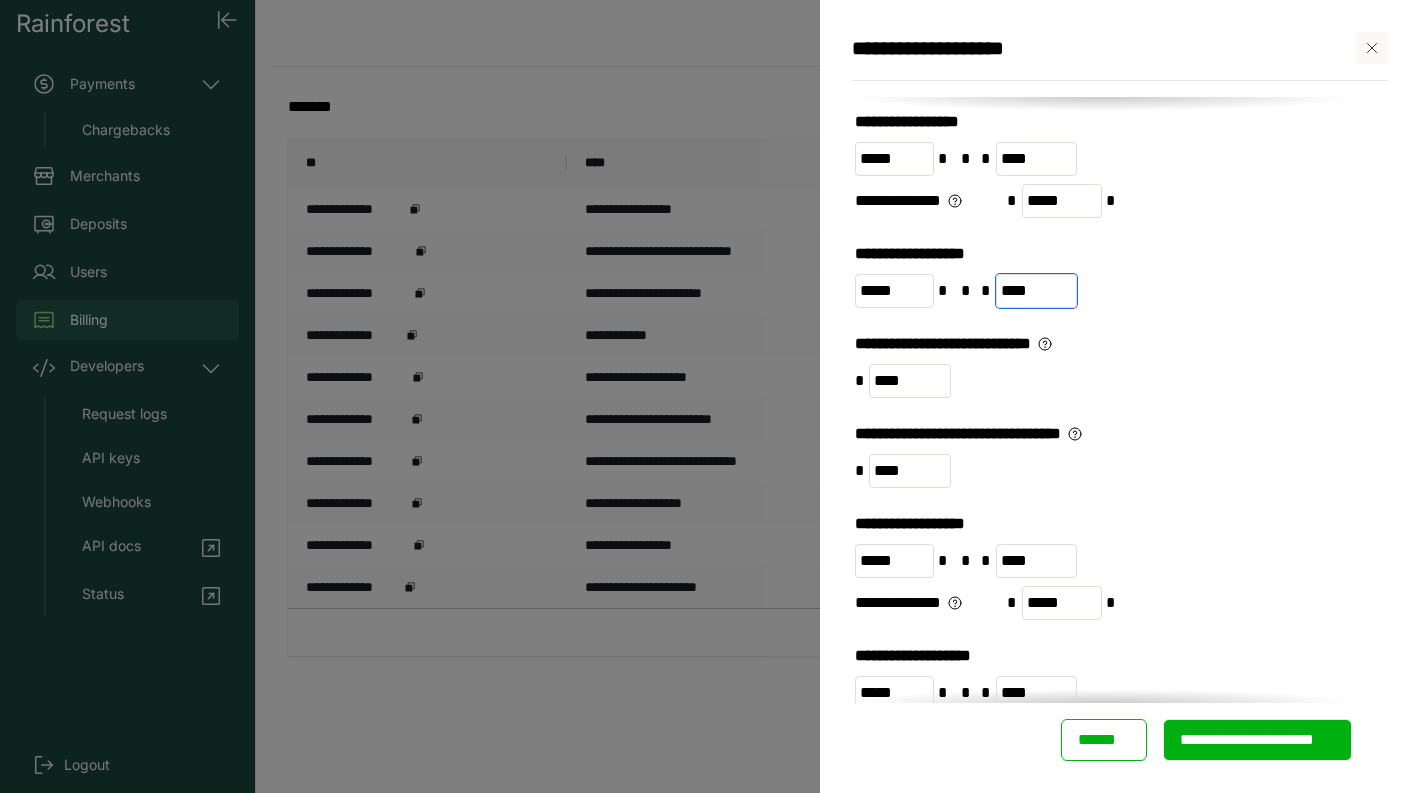 type on "****" 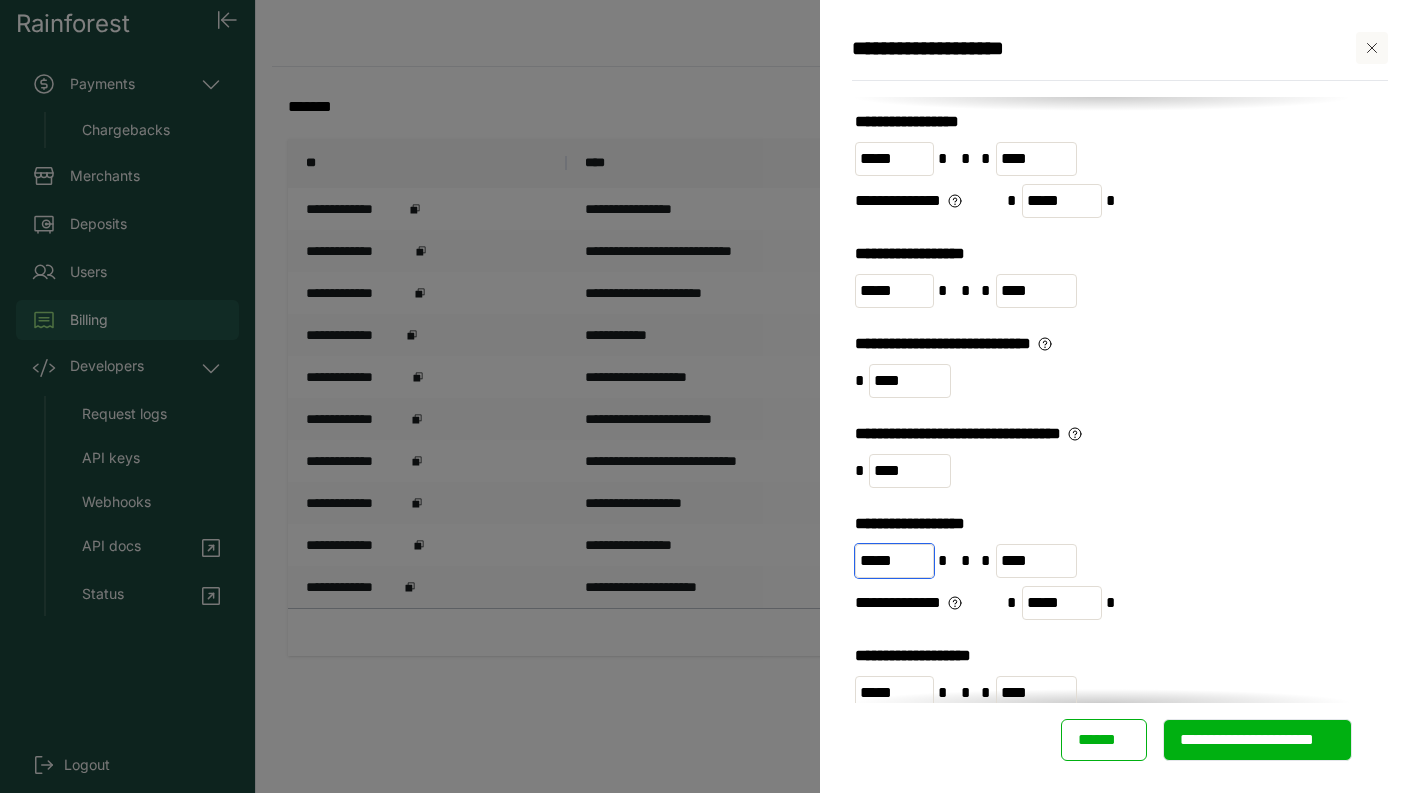 click on "*****" at bounding box center [894, 561] 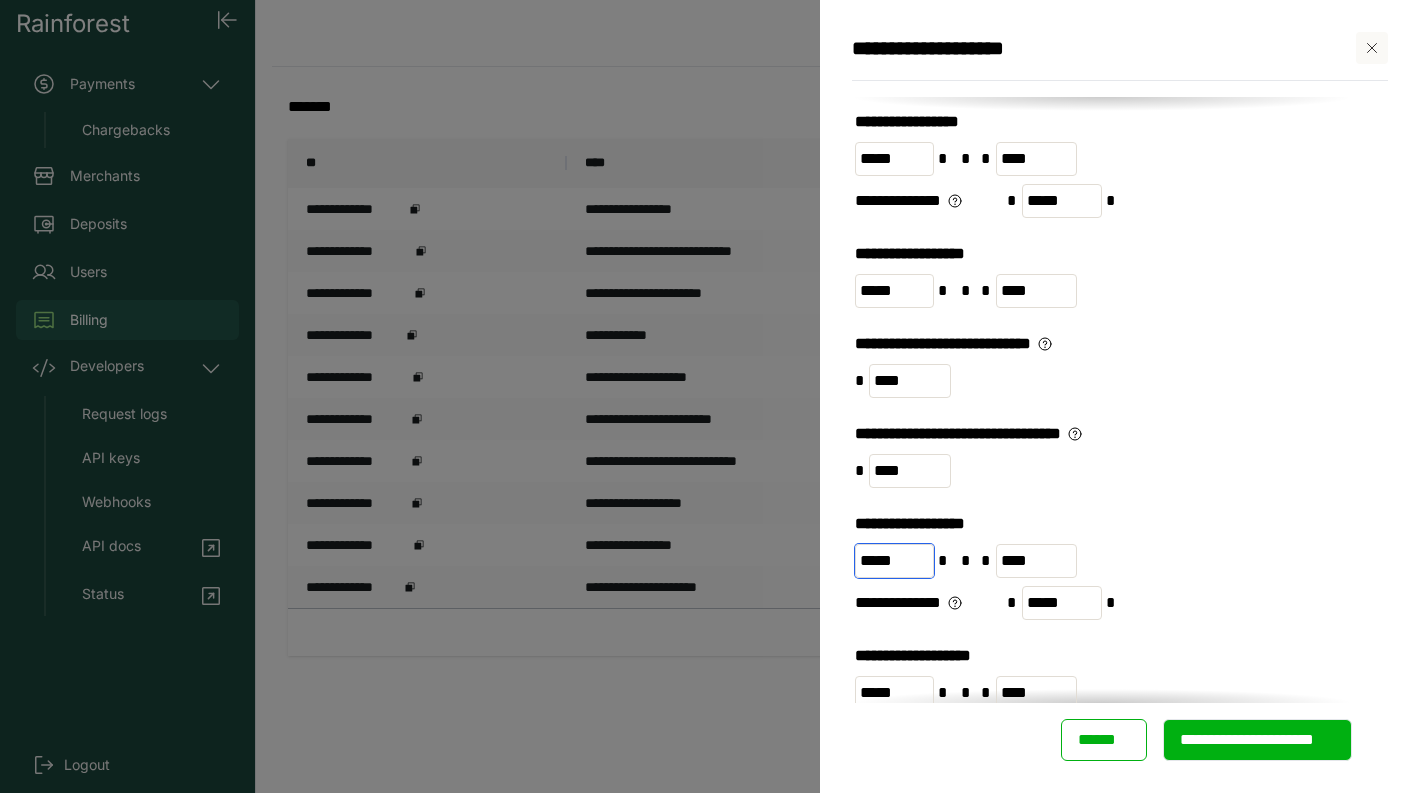 type on "*****" 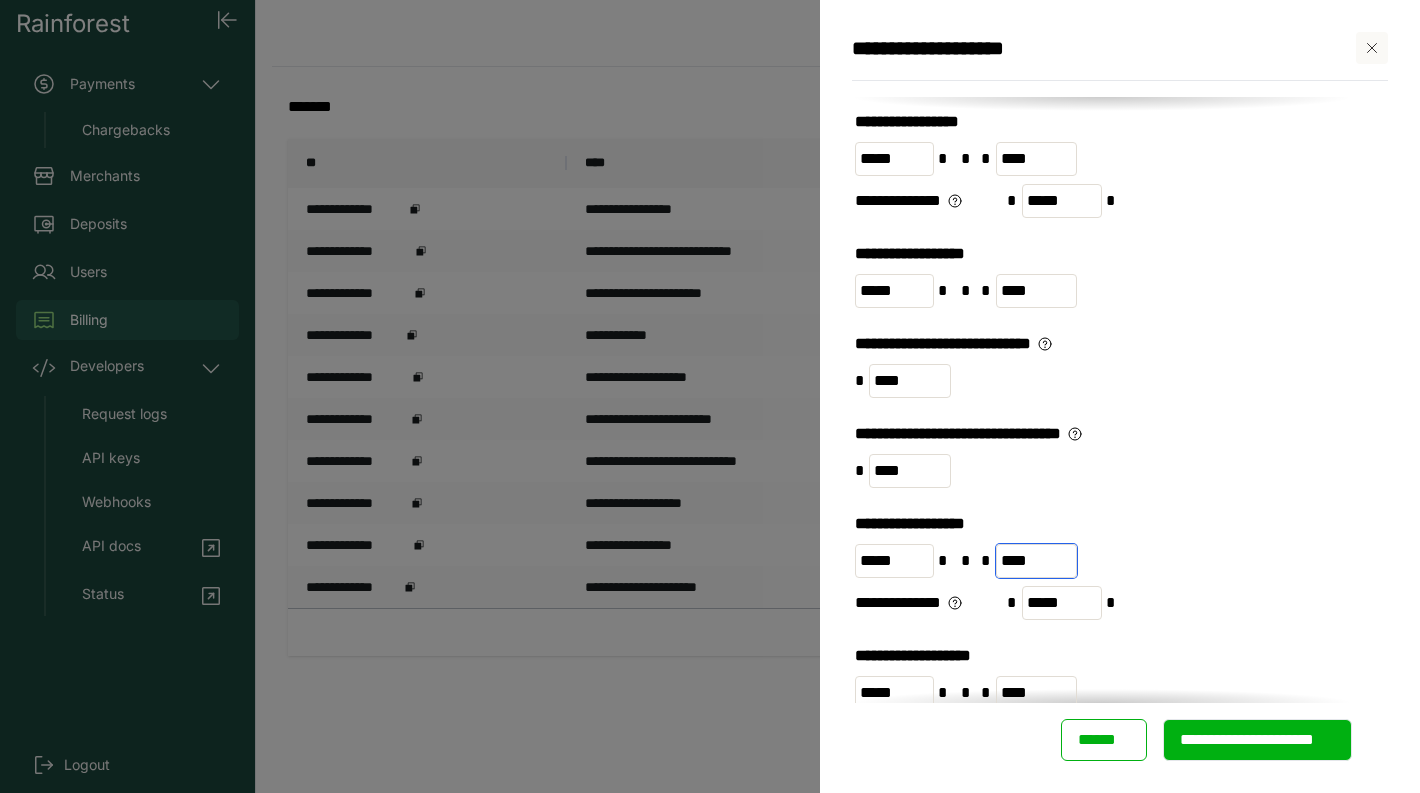 click on "****" at bounding box center [1037, 561] 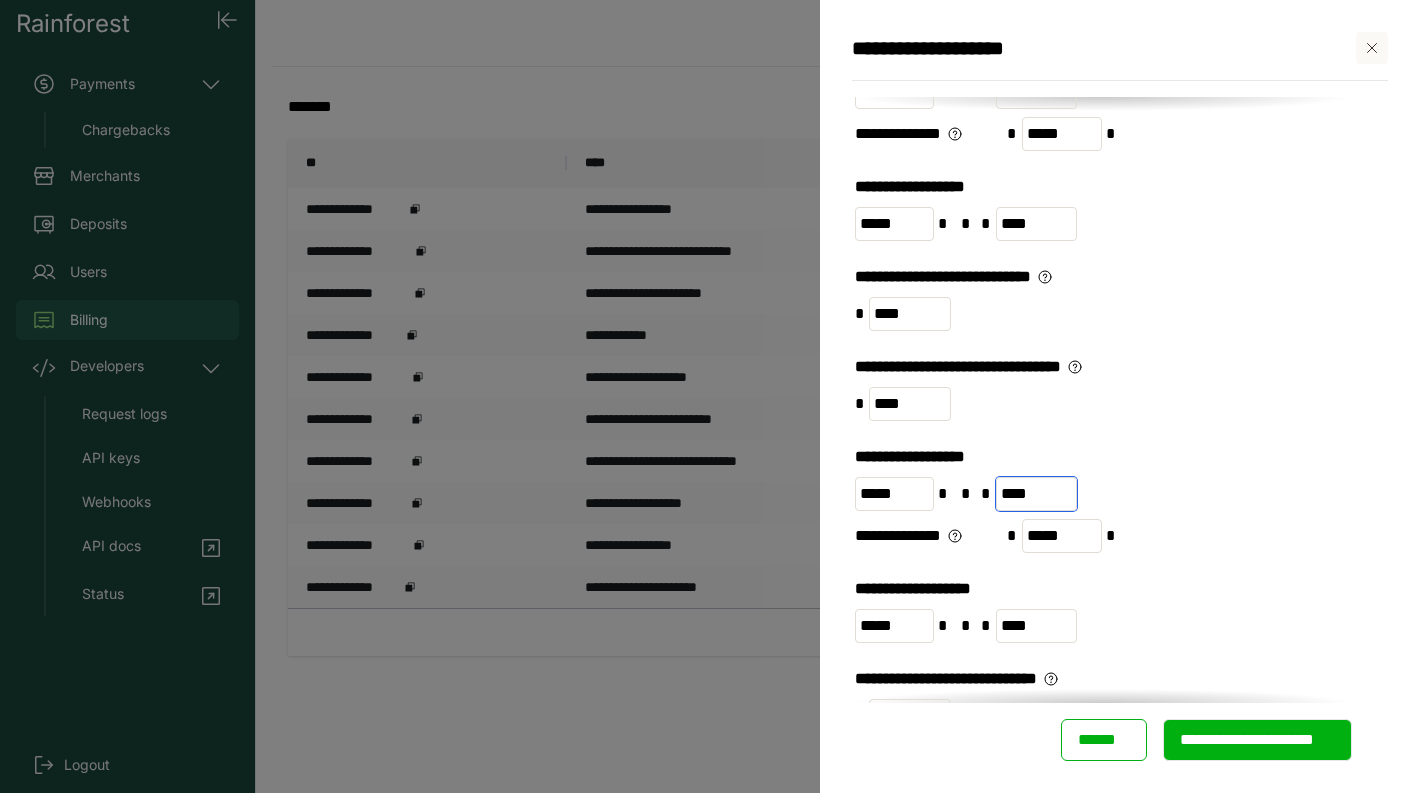 scroll, scrollTop: 284, scrollLeft: 0, axis: vertical 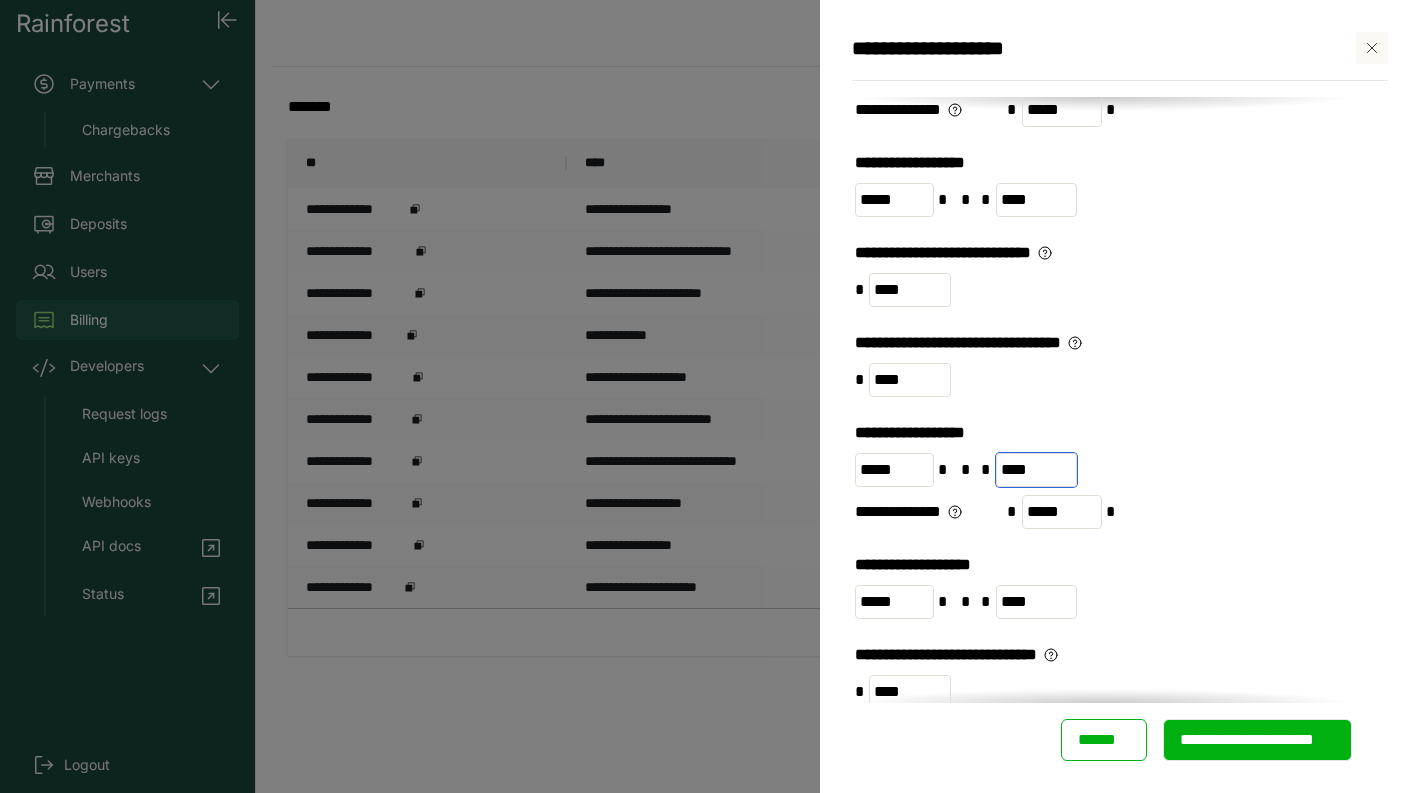 type on "****" 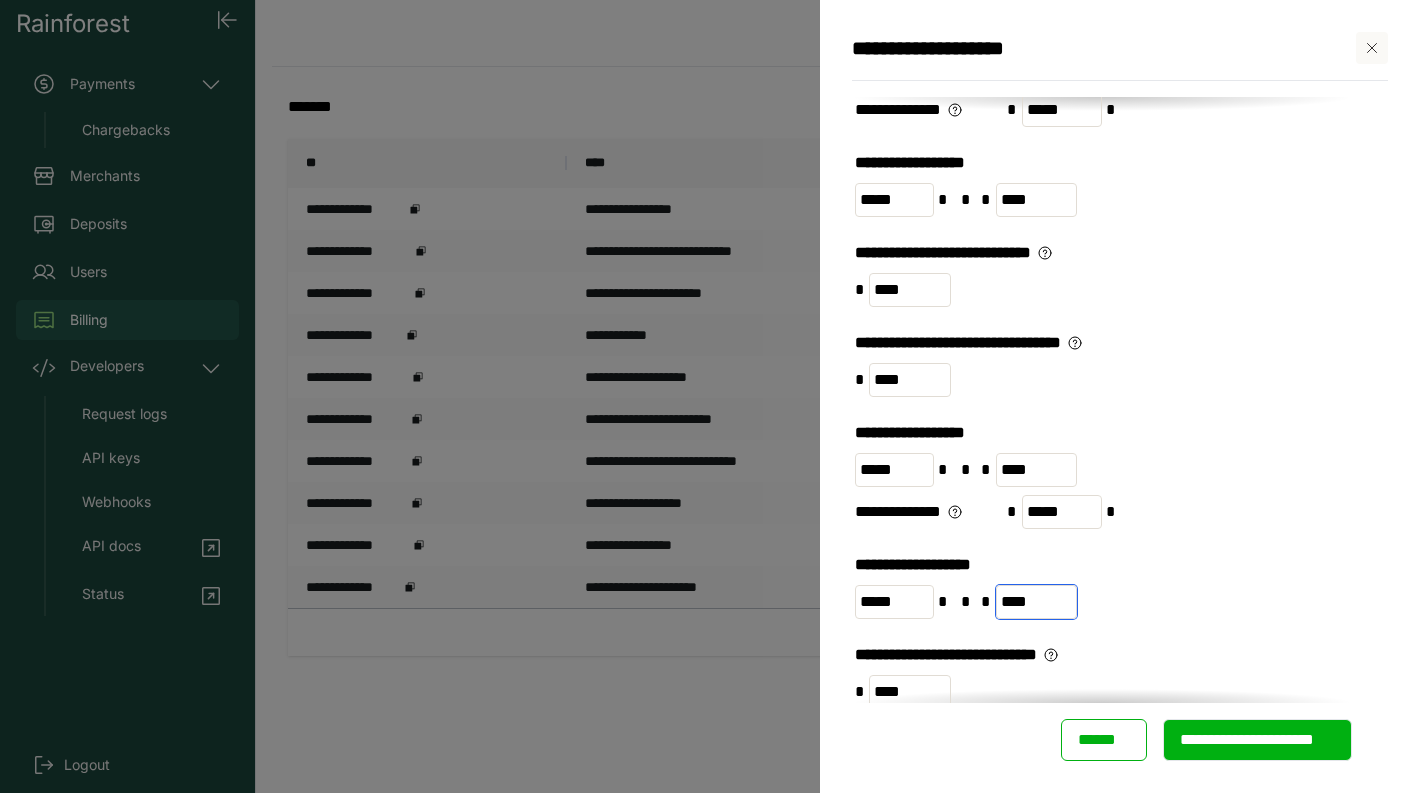 click on "****" at bounding box center (1037, 602) 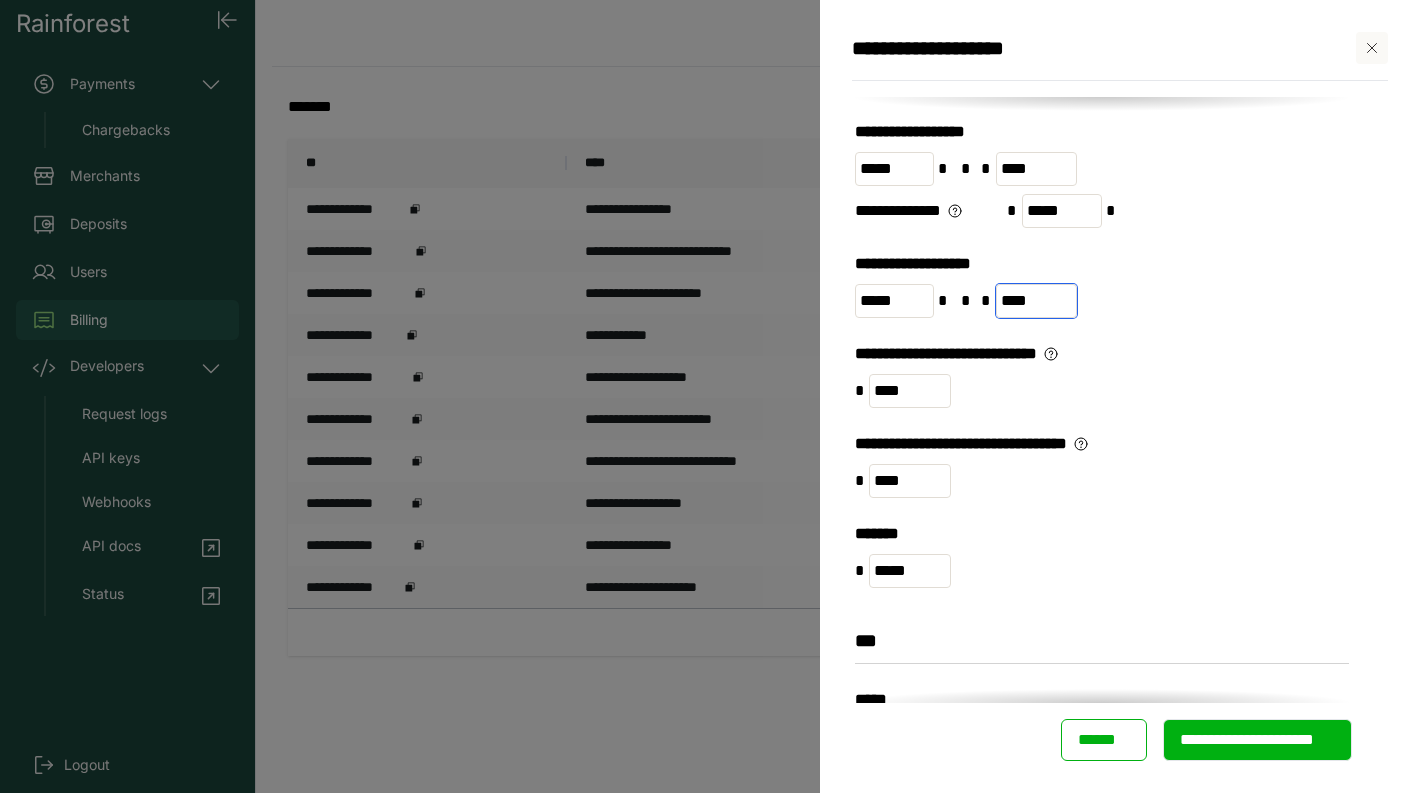 scroll, scrollTop: 586, scrollLeft: 0, axis: vertical 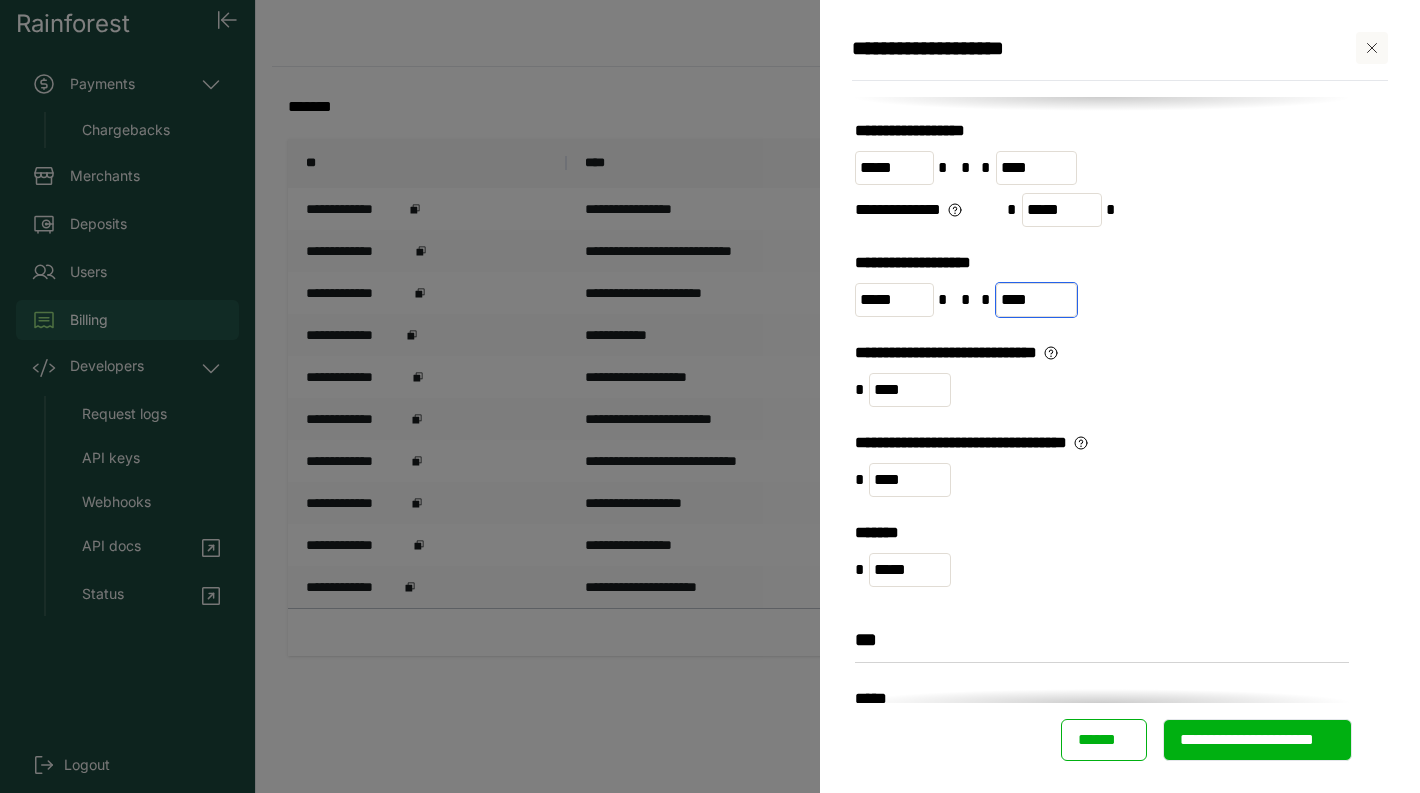 type on "****" 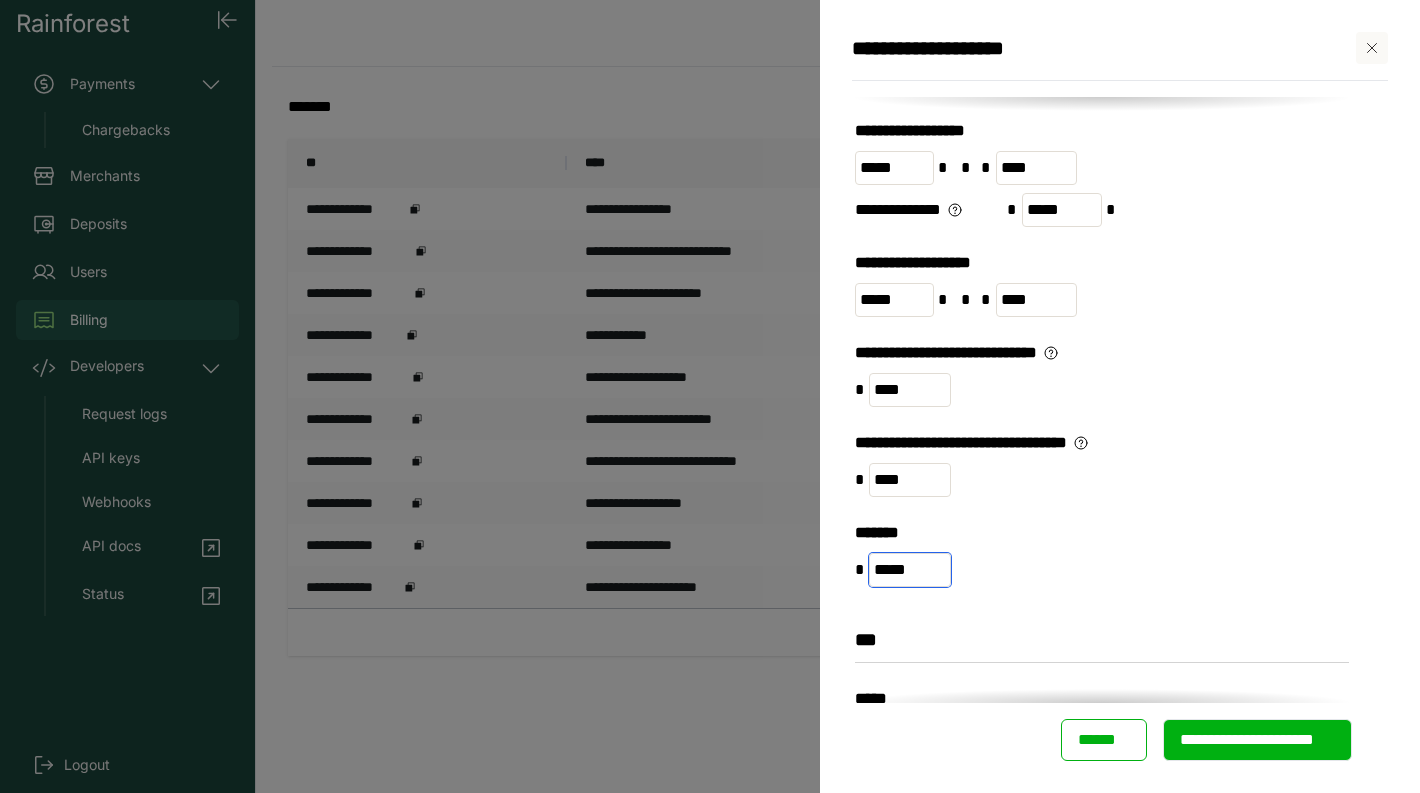 click on "*****" at bounding box center [910, 570] 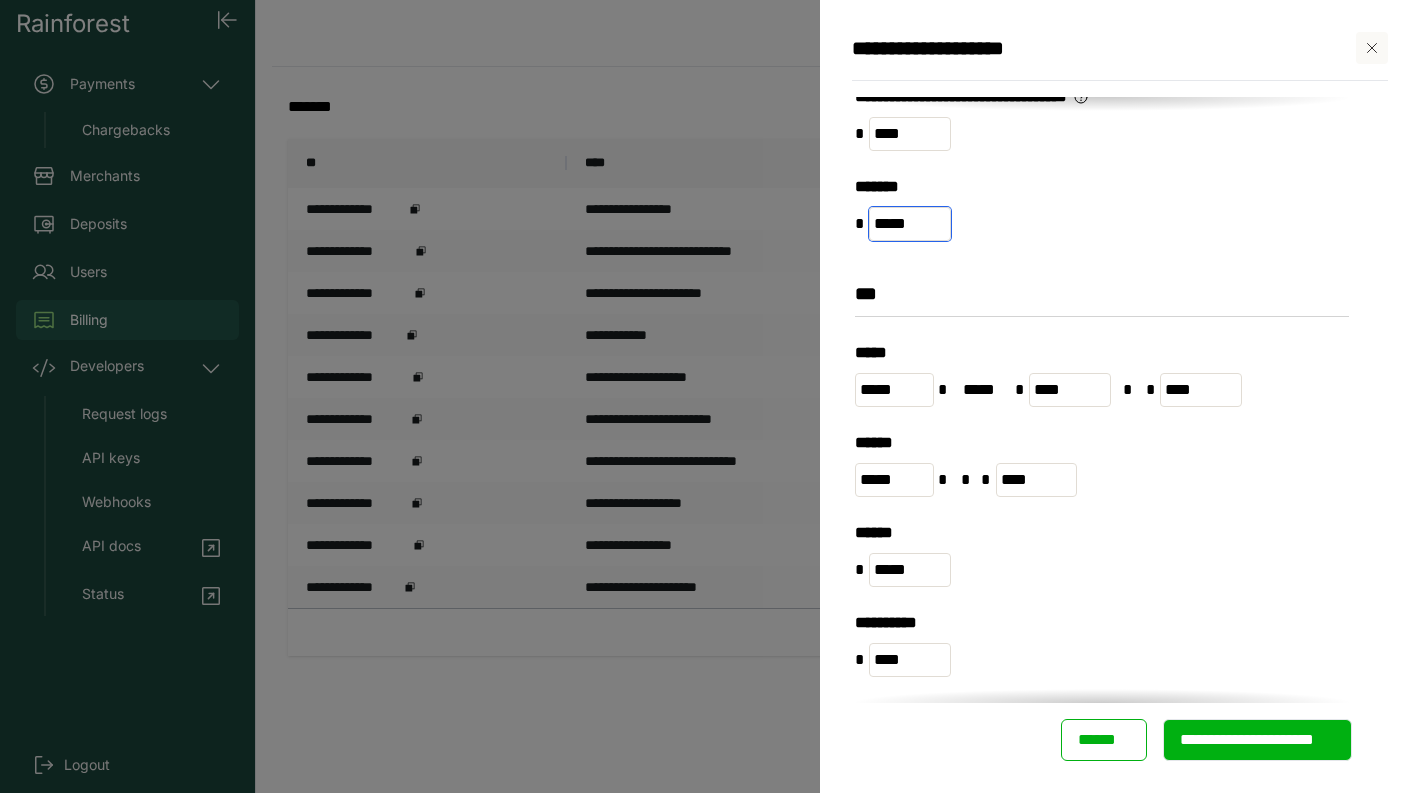 scroll, scrollTop: 942, scrollLeft: 0, axis: vertical 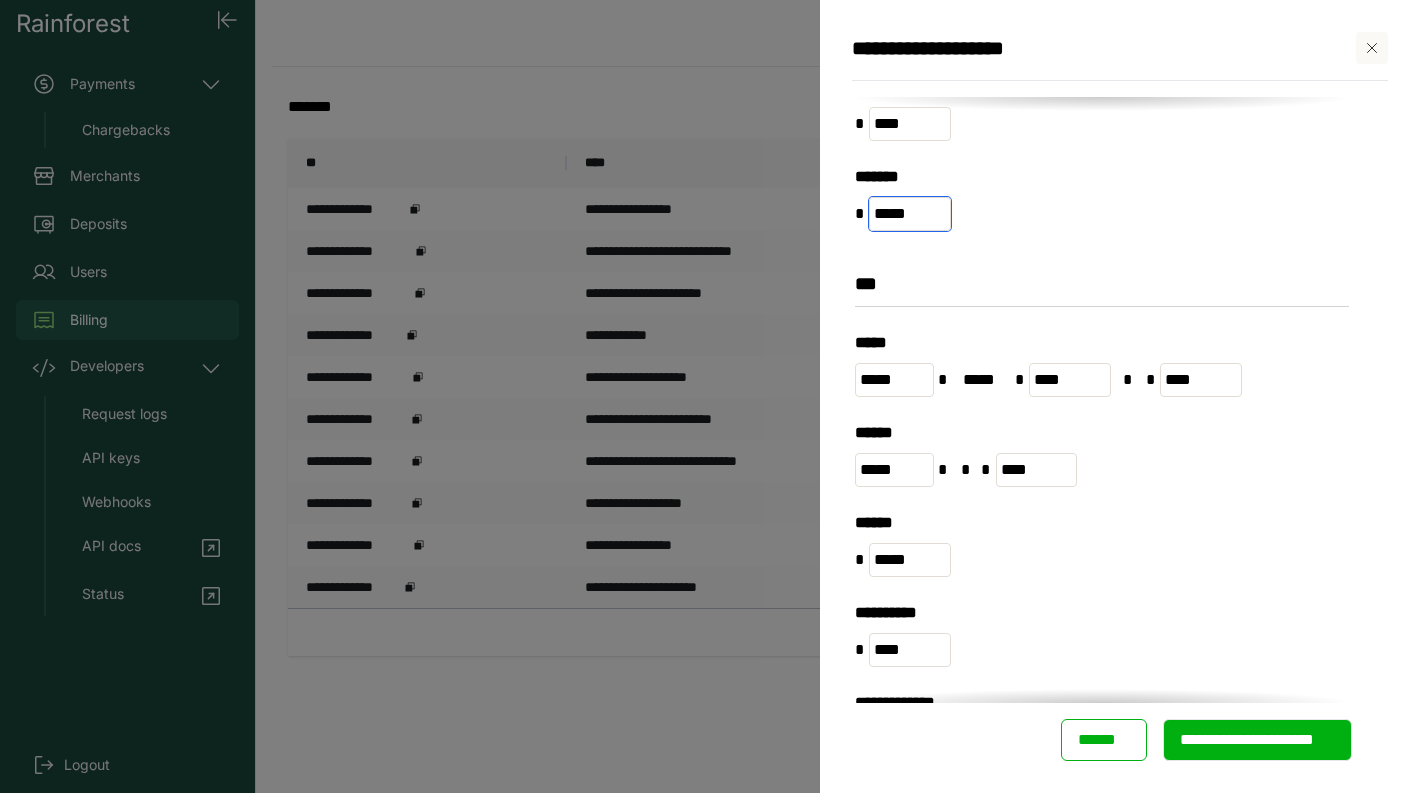 type on "*****" 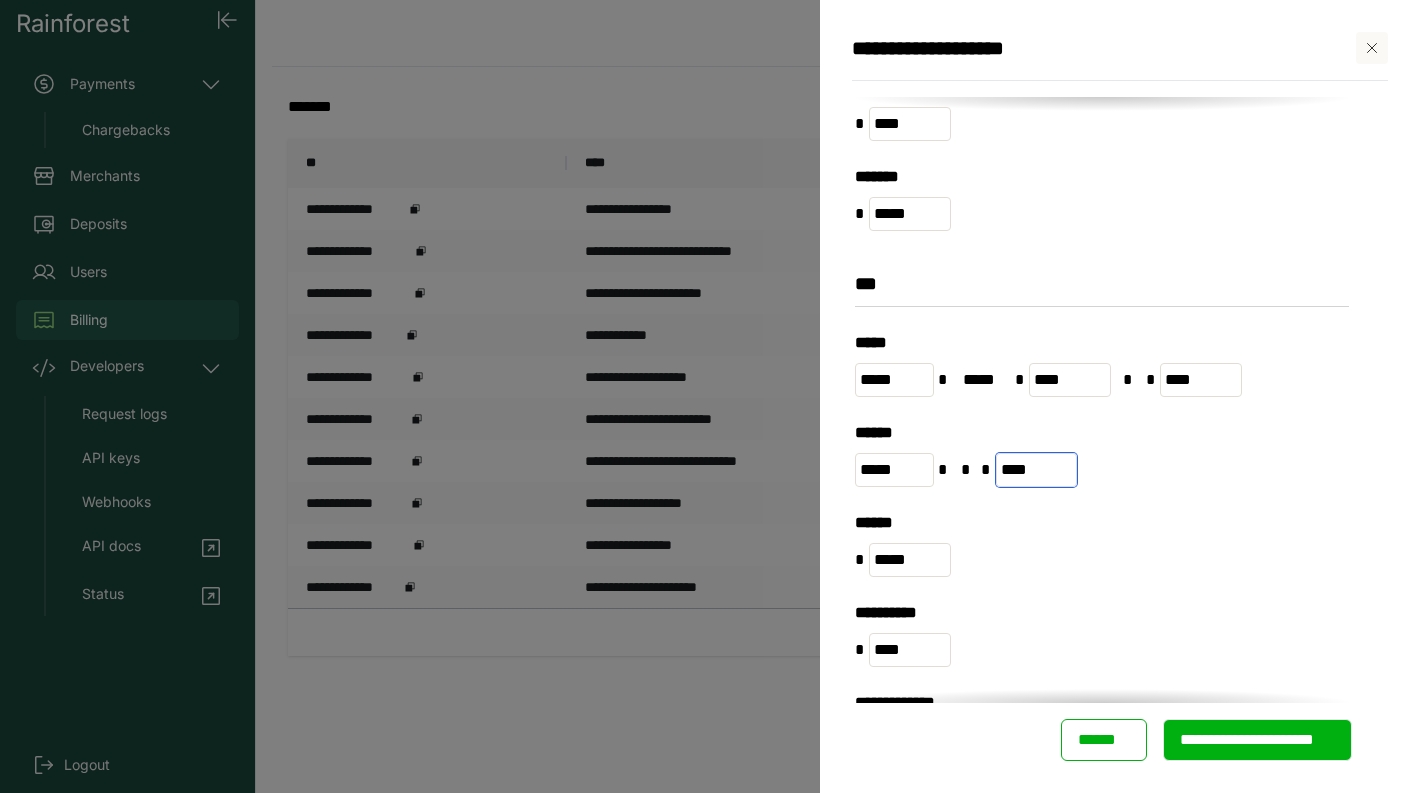 click on "****" at bounding box center (1037, 470) 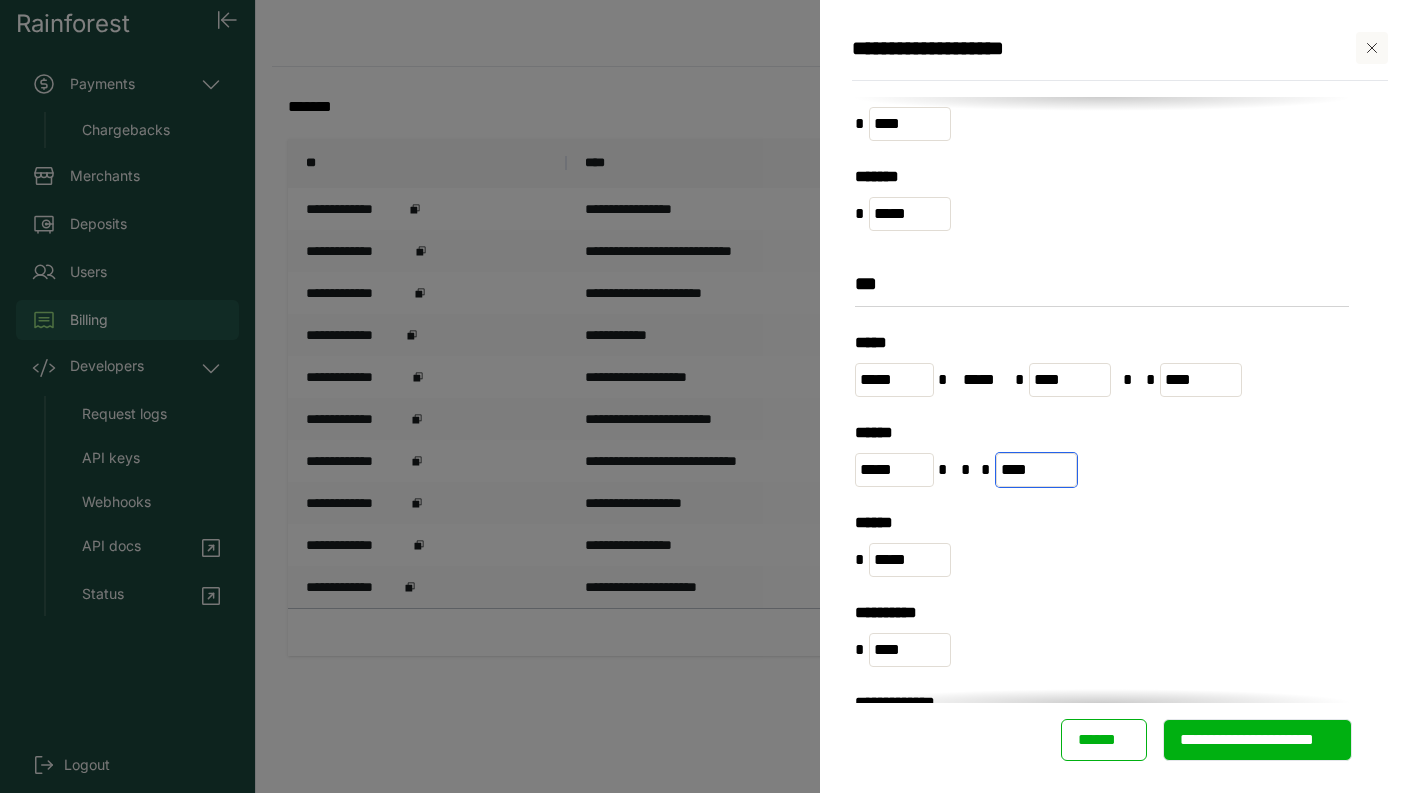 type on "****" 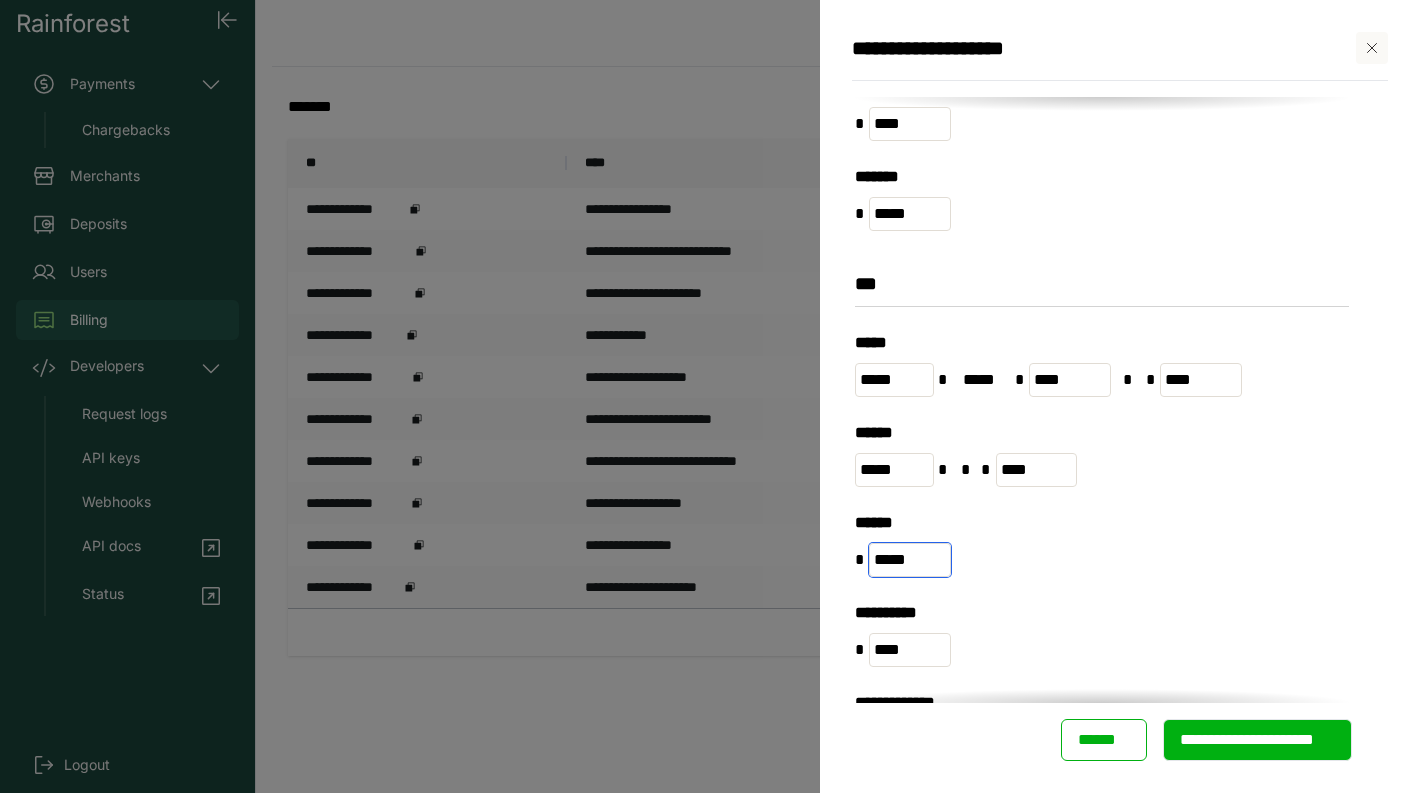 click on "*****" at bounding box center [910, 560] 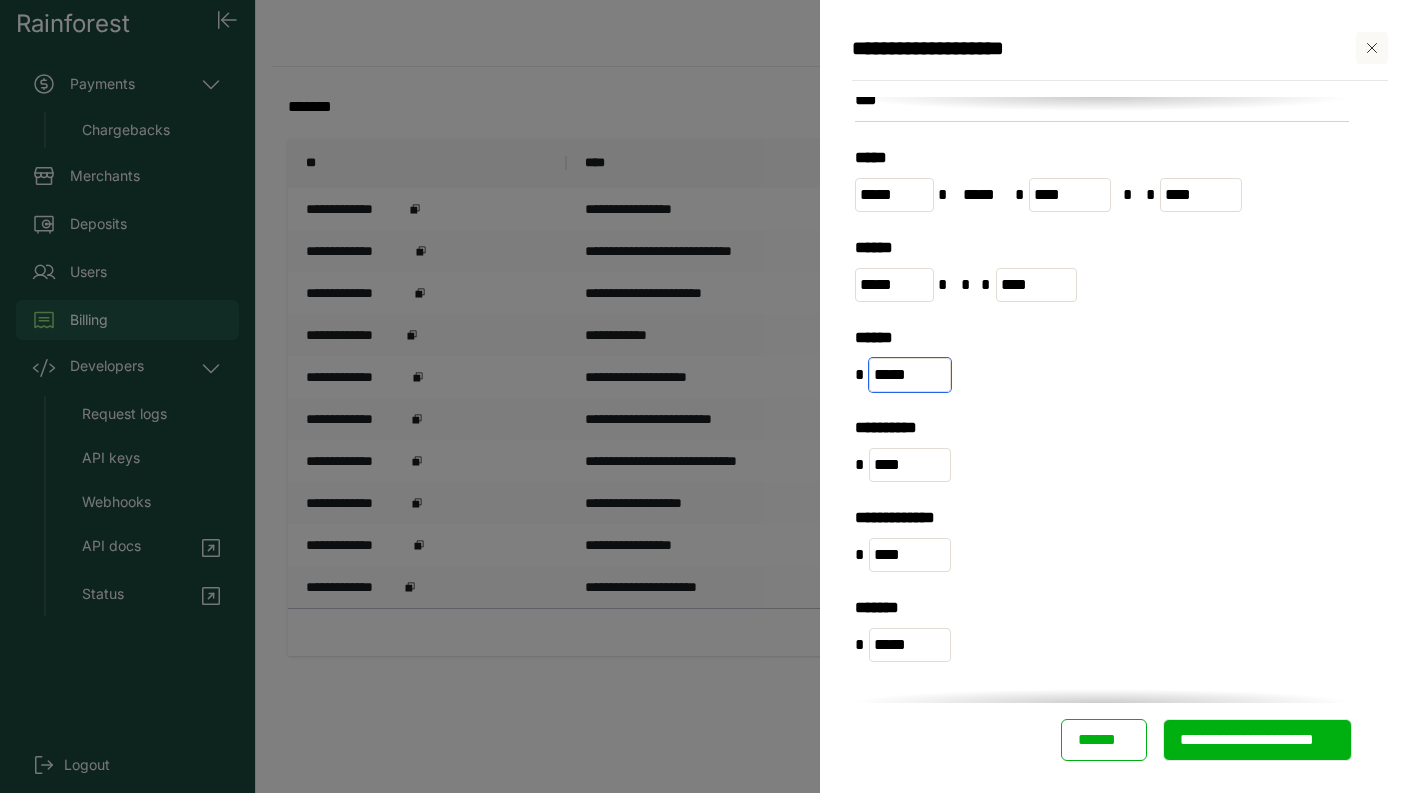 scroll, scrollTop: 1140, scrollLeft: 0, axis: vertical 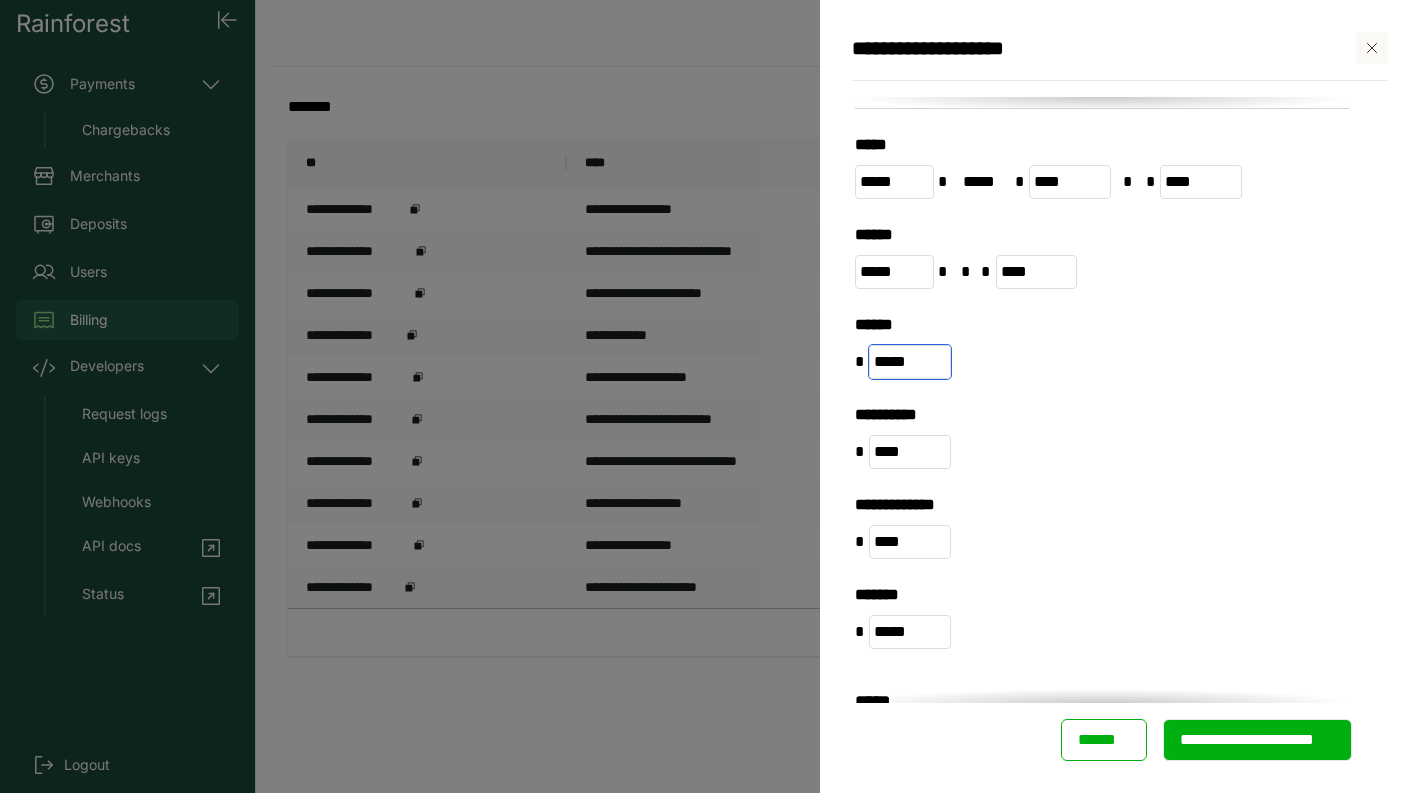 type on "*****" 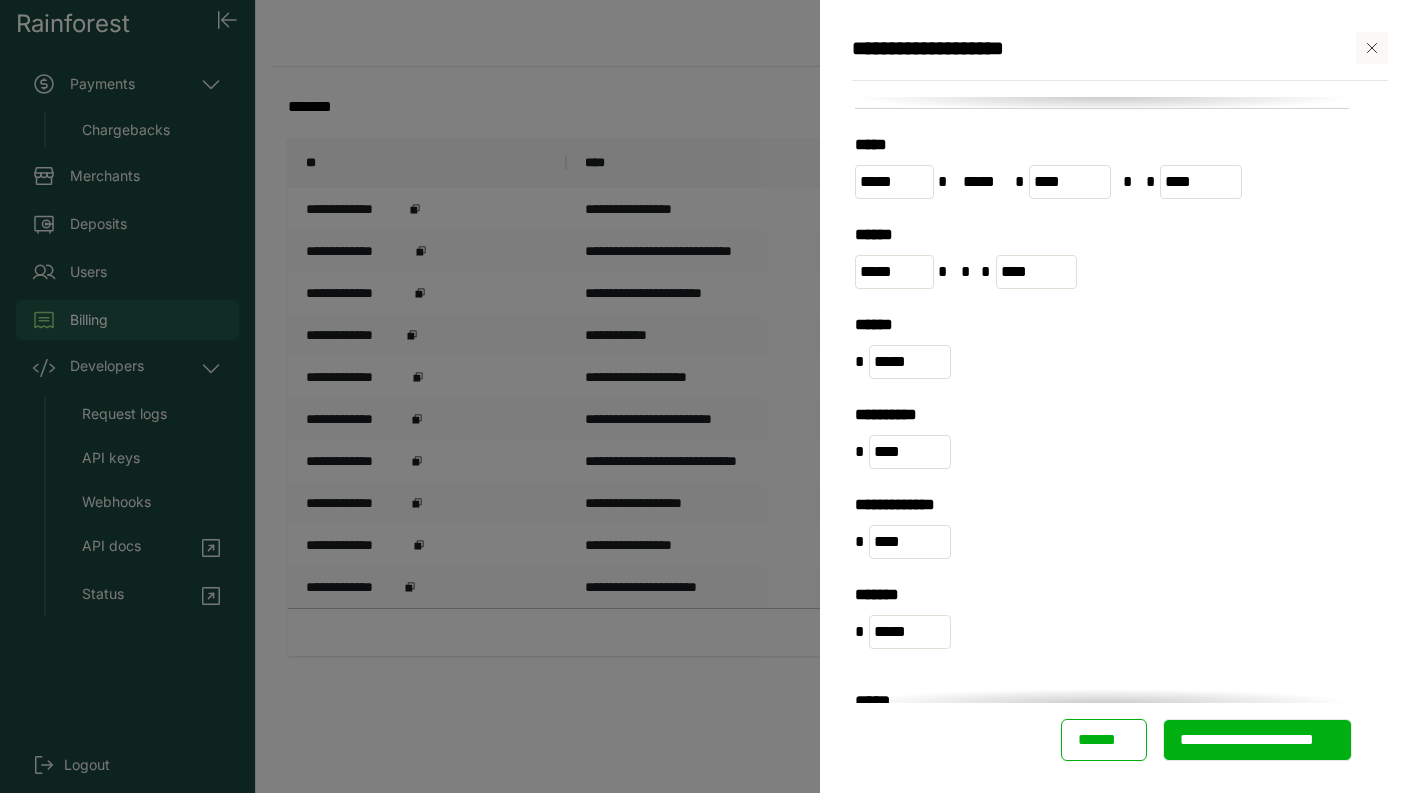click on "*******" at bounding box center (1102, 595) 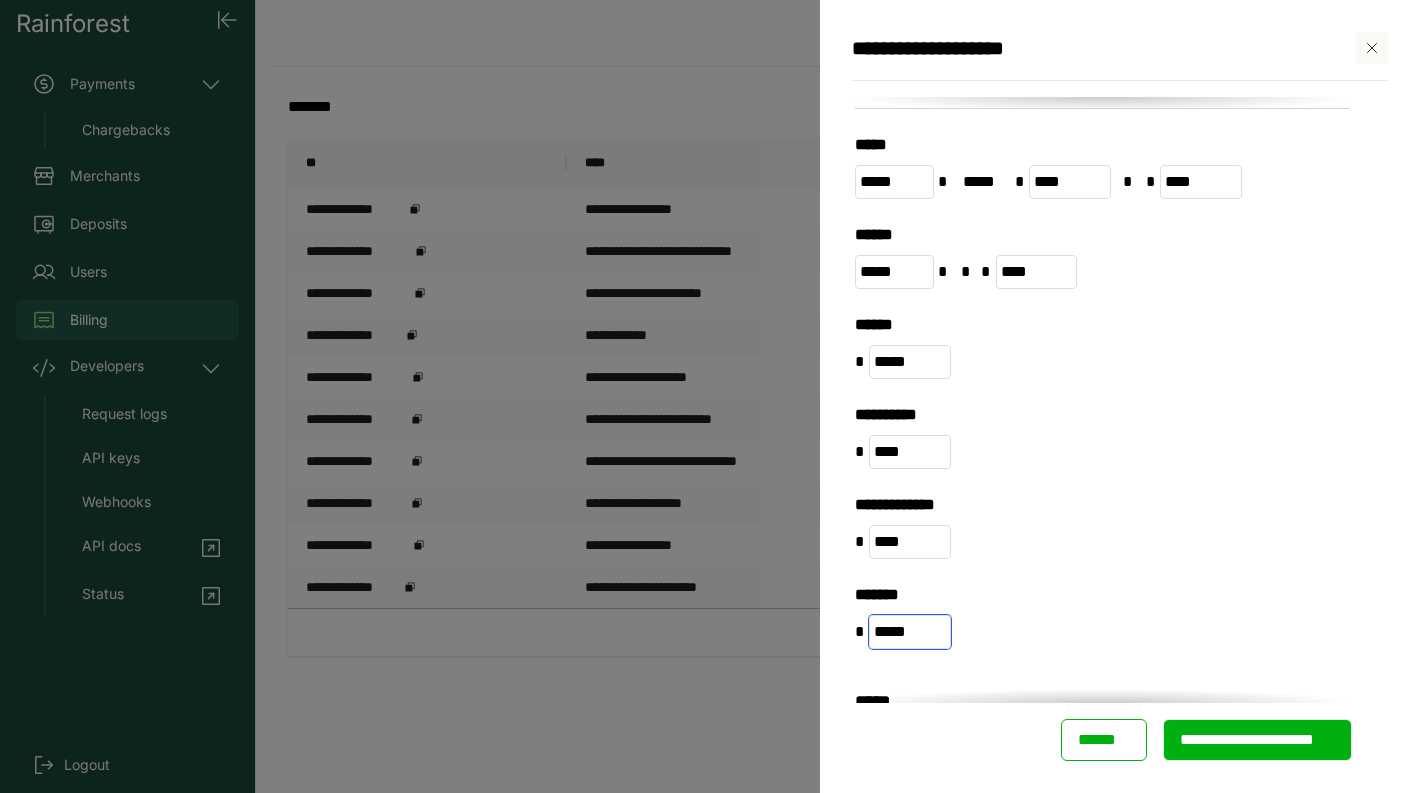 click on "*****" at bounding box center [910, 632] 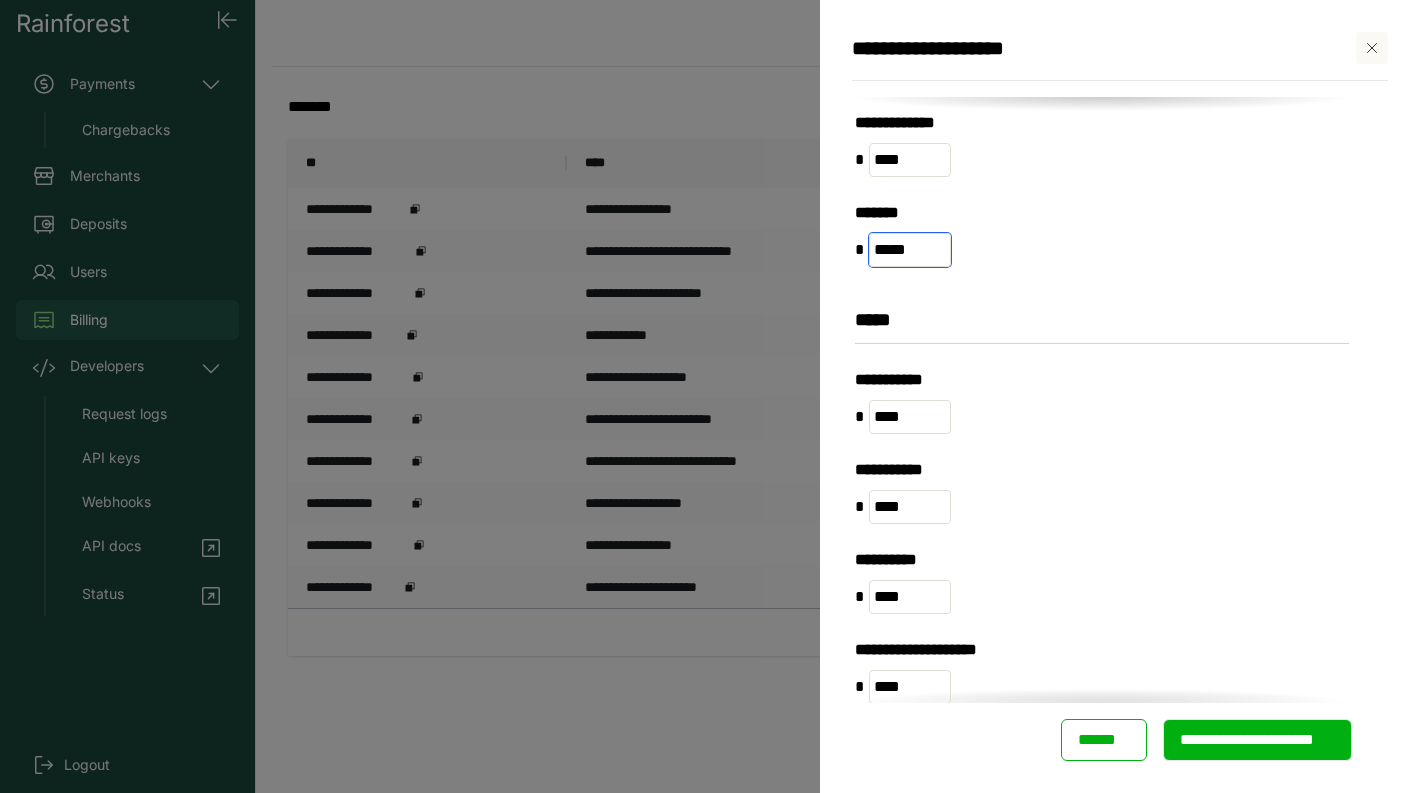 scroll, scrollTop: 1550, scrollLeft: 0, axis: vertical 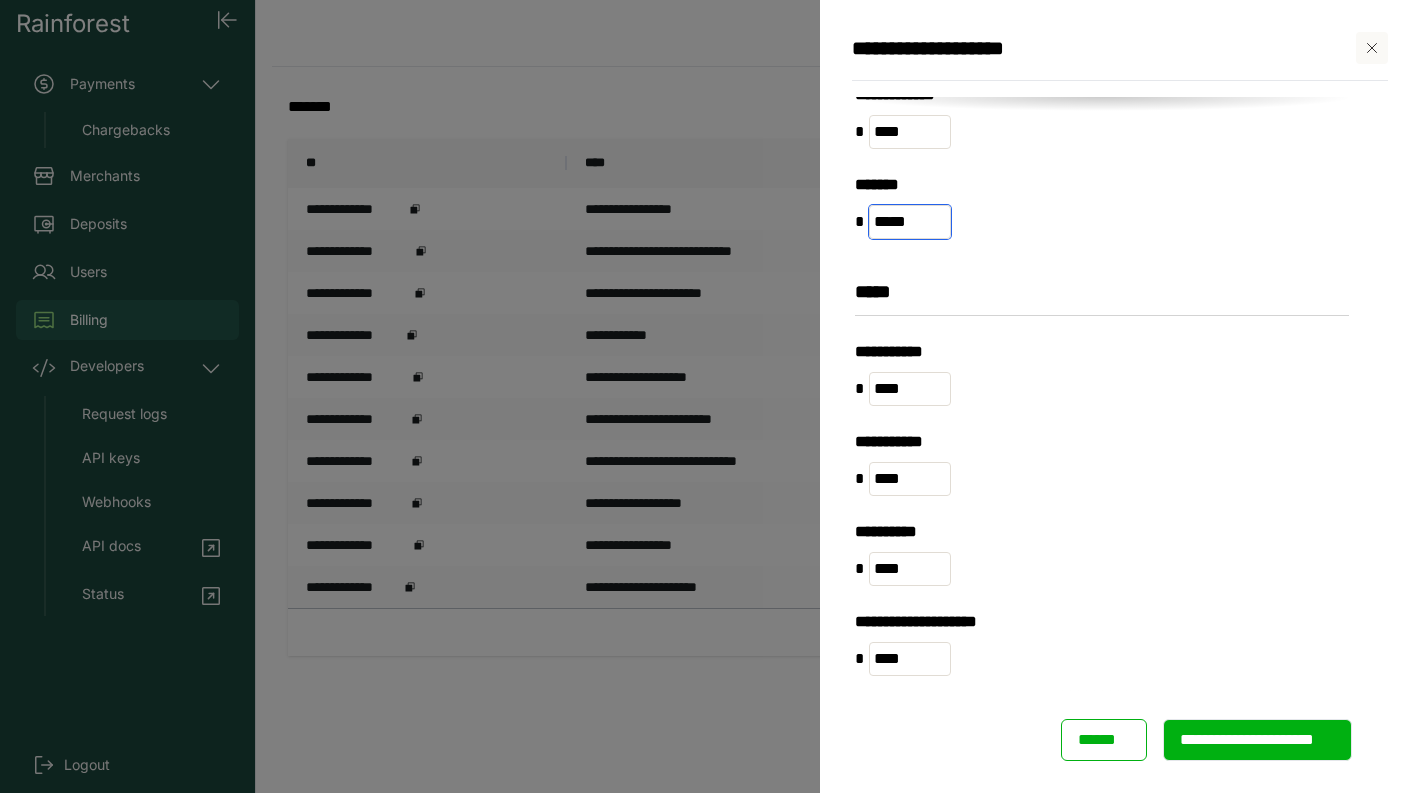 type on "*****" 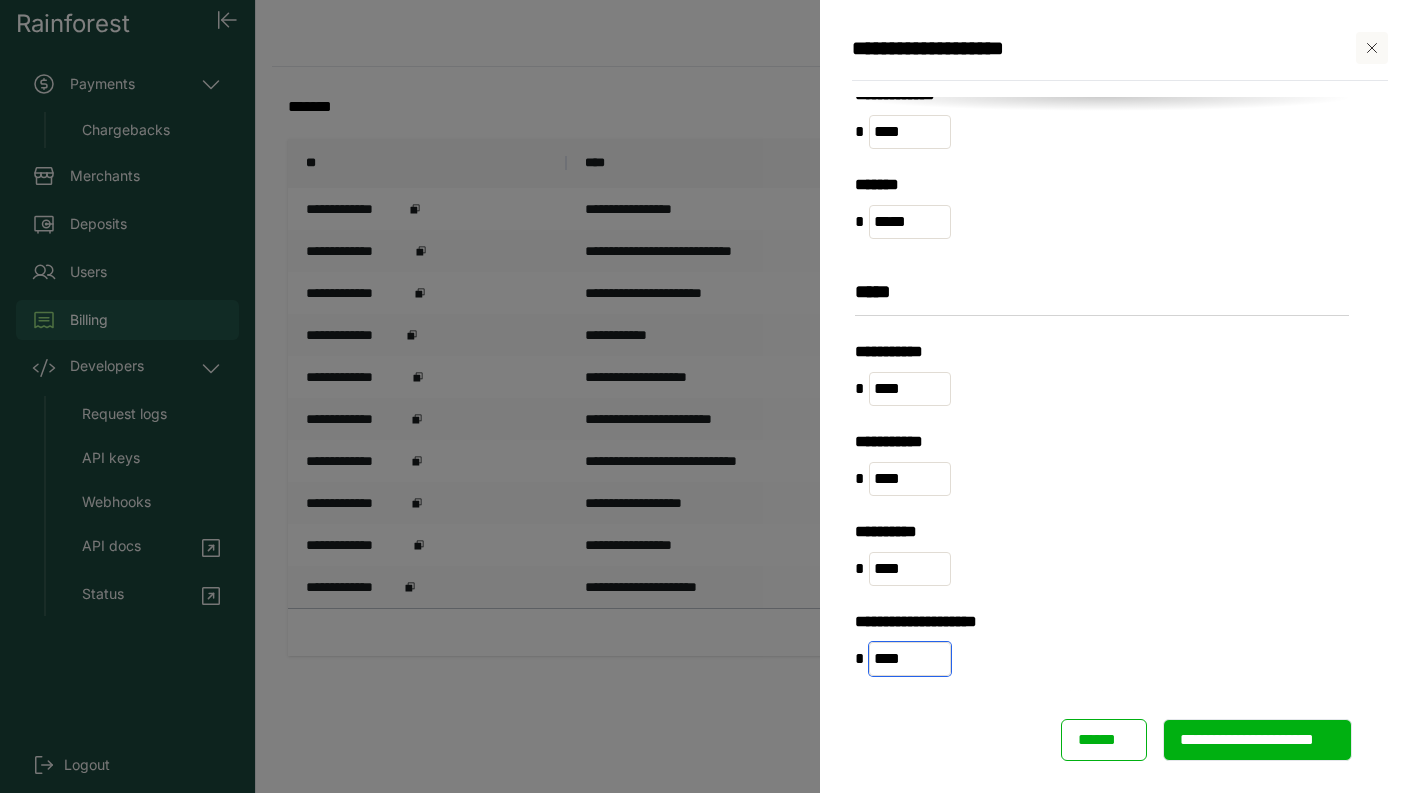 click on "****" at bounding box center (910, 659) 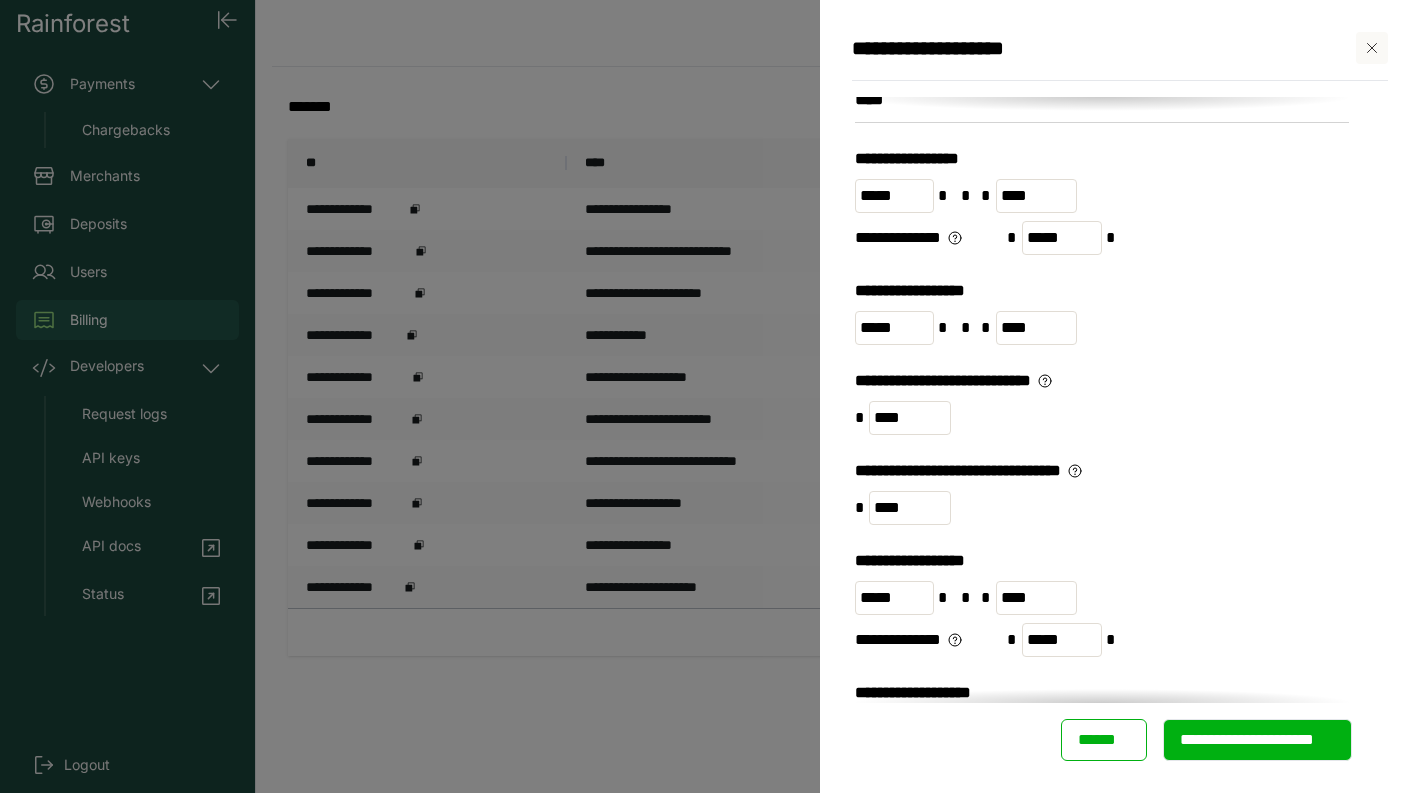 scroll, scrollTop: 151, scrollLeft: 0, axis: vertical 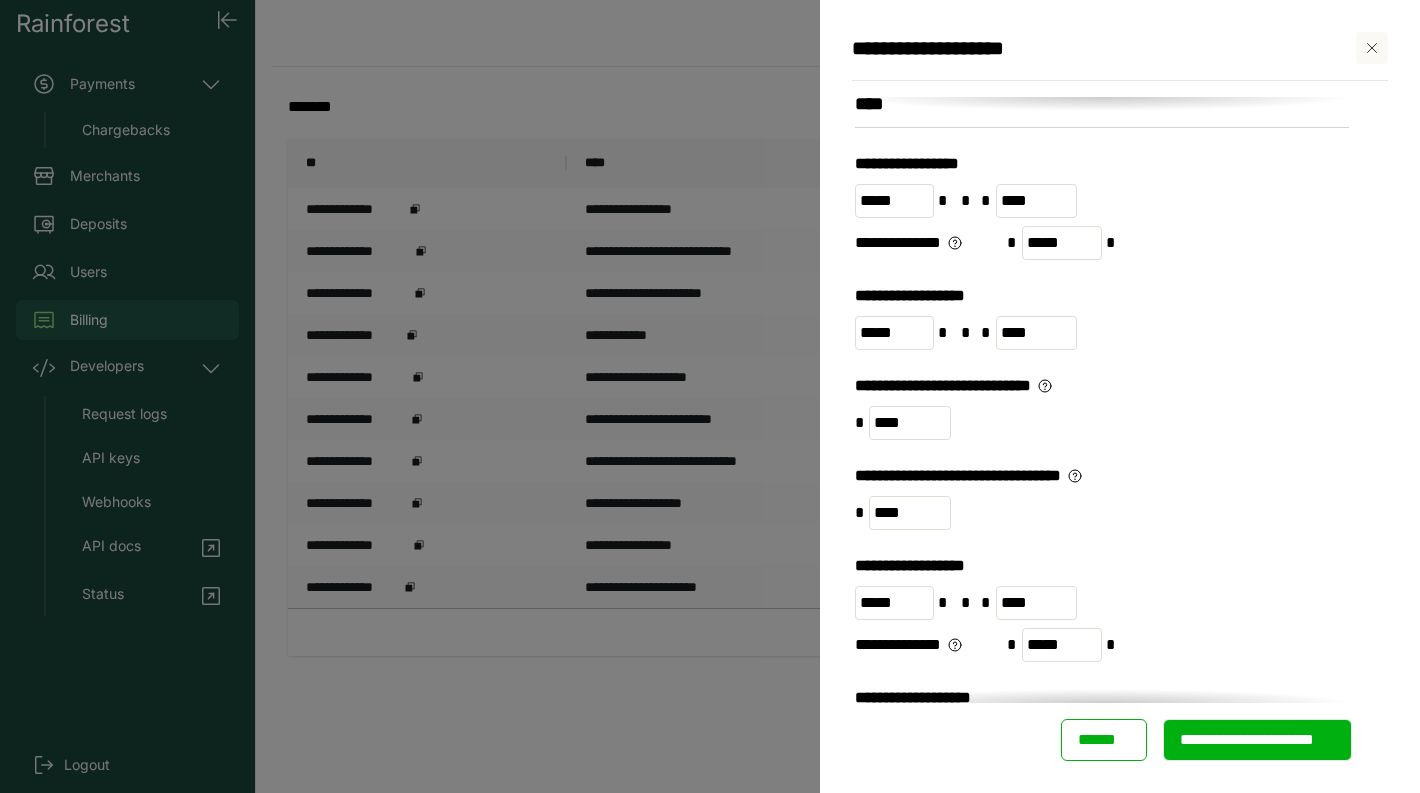 click on "**********" at bounding box center (1257, 740) 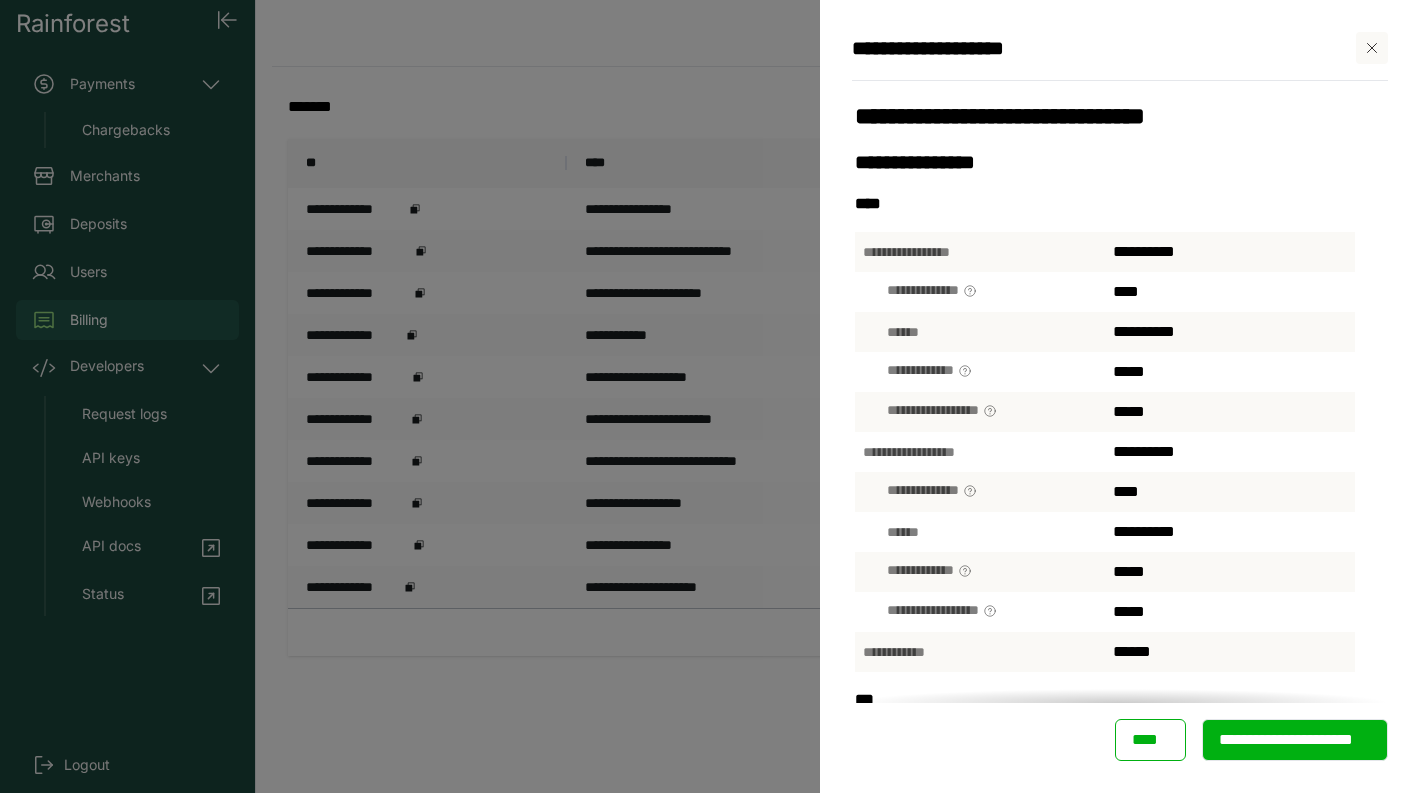 click on "**********" at bounding box center (1295, 740) 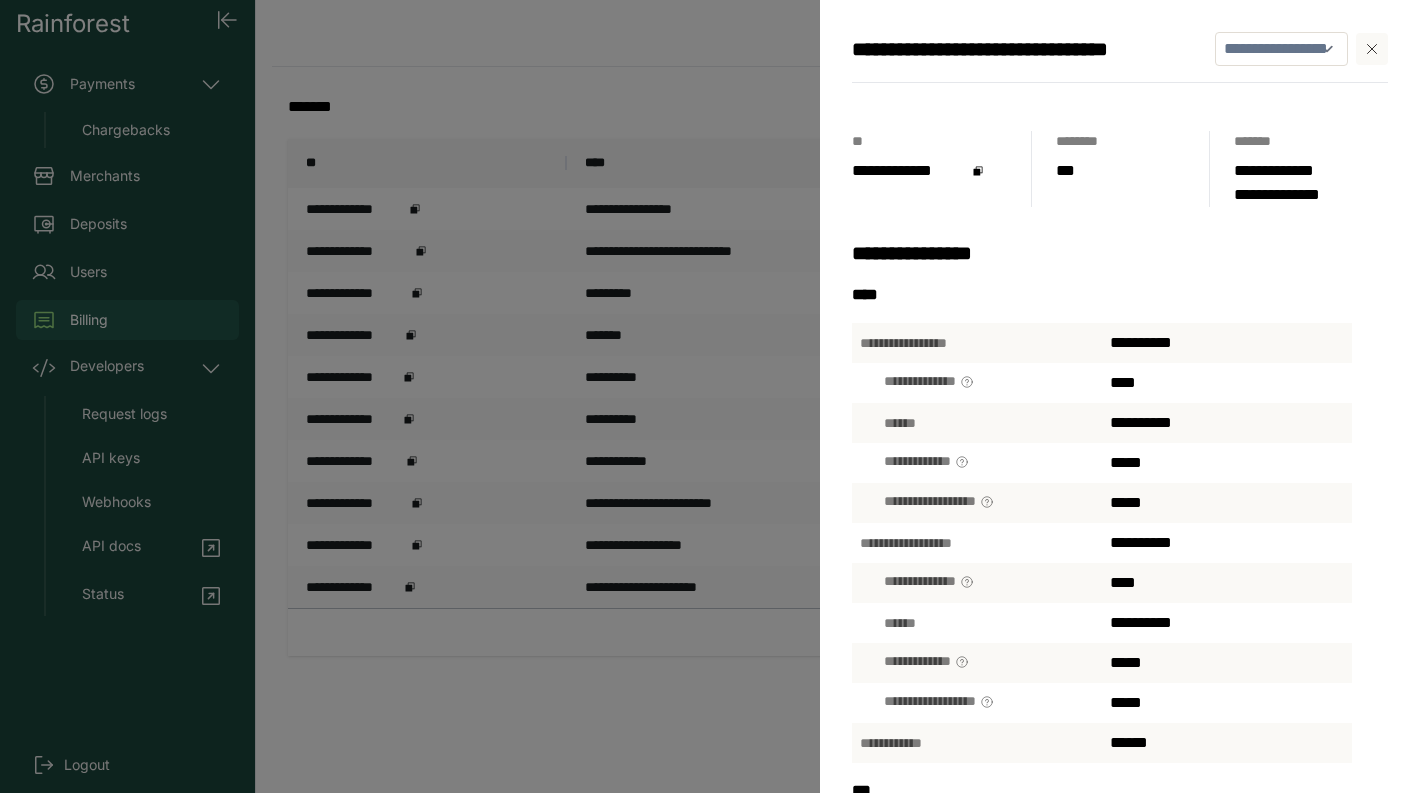 click on "**********" at bounding box center (710, 396) 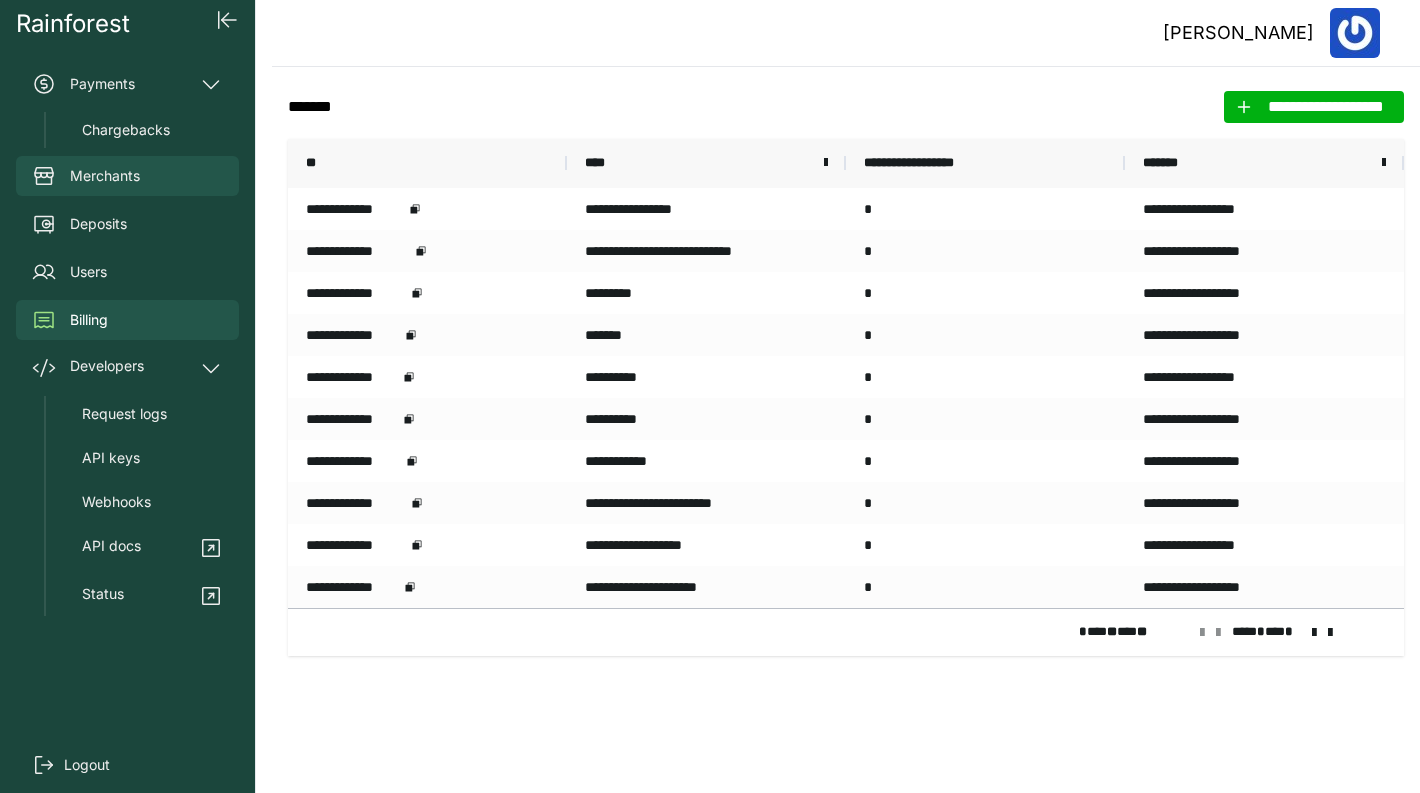 click on "Merchants" at bounding box center [127, 176] 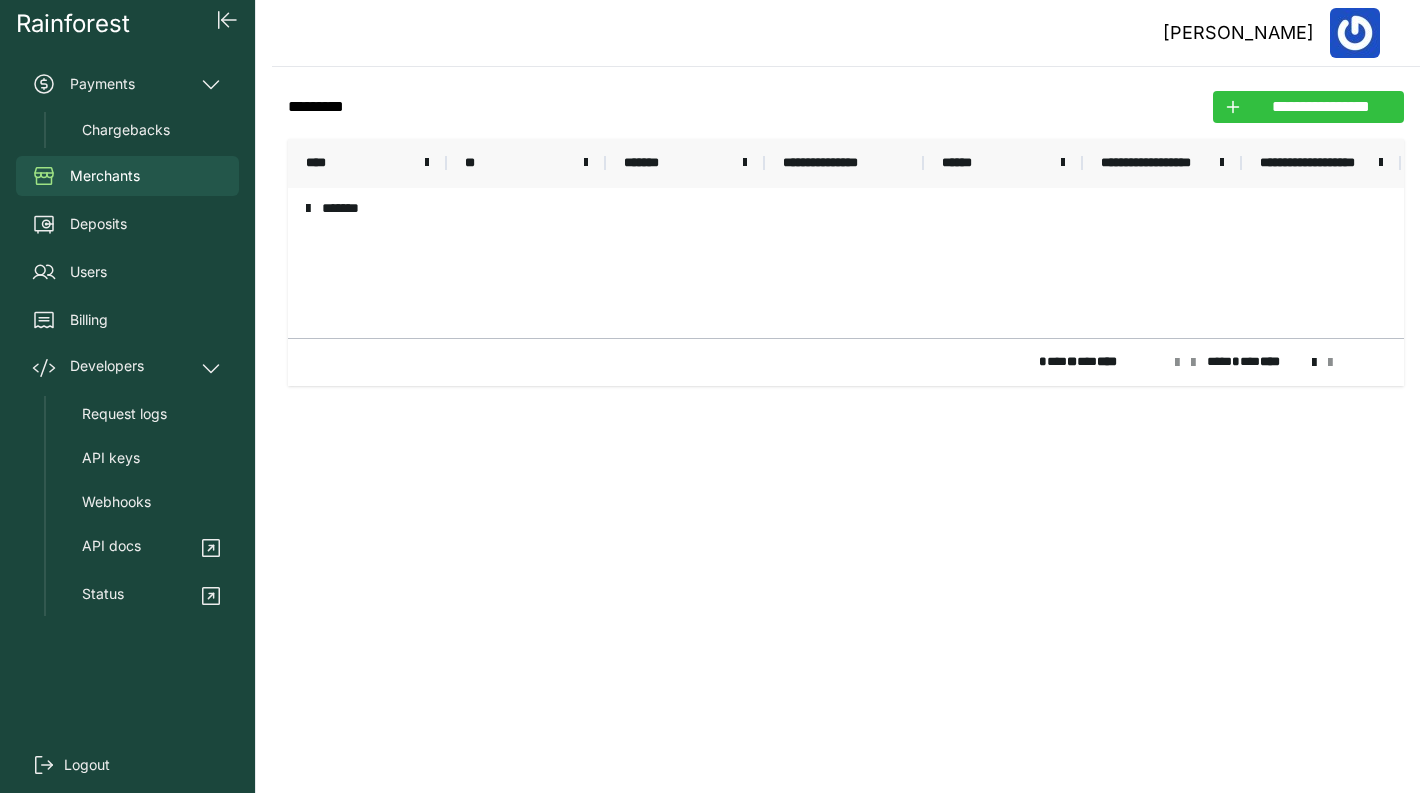 click on "**********" at bounding box center [1320, 107] 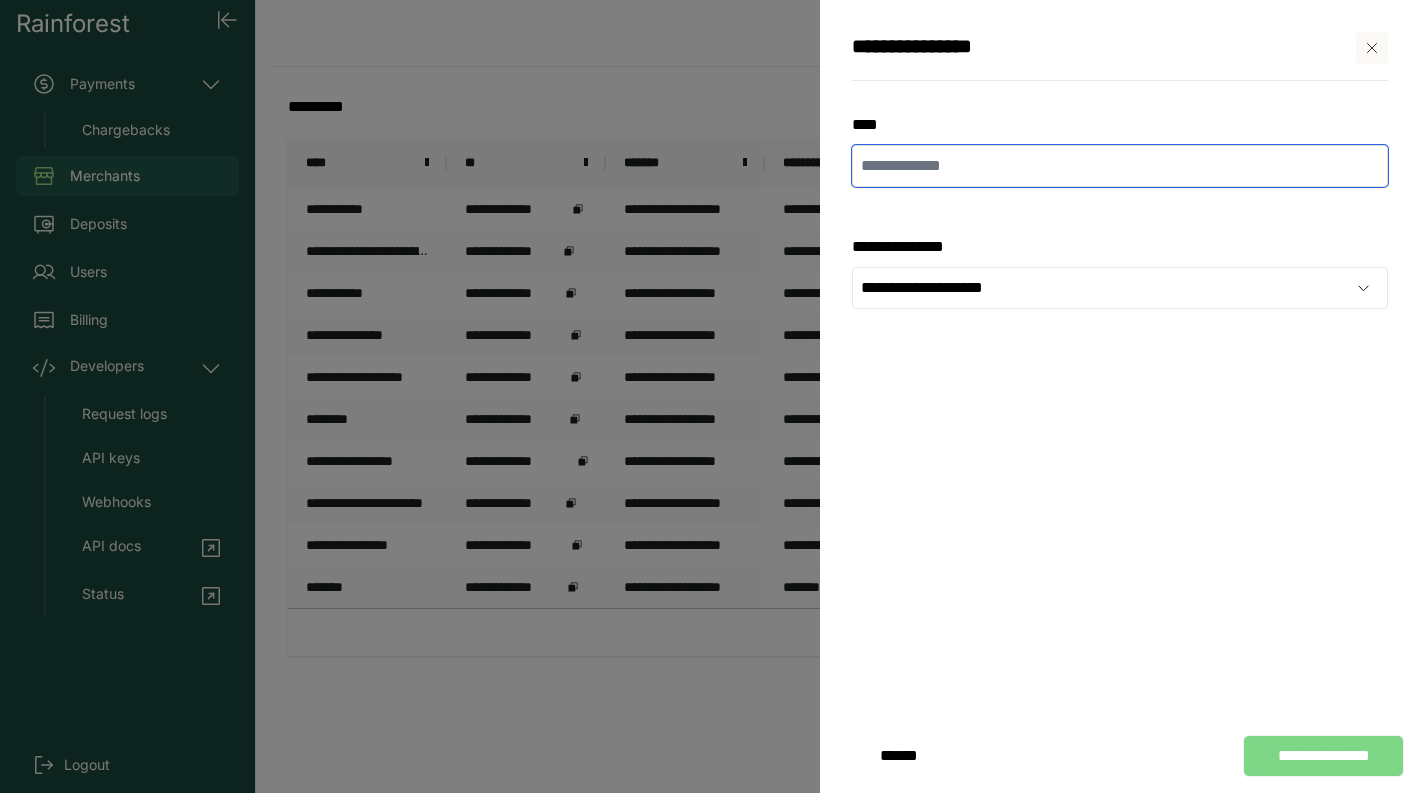 click at bounding box center [1120, 166] 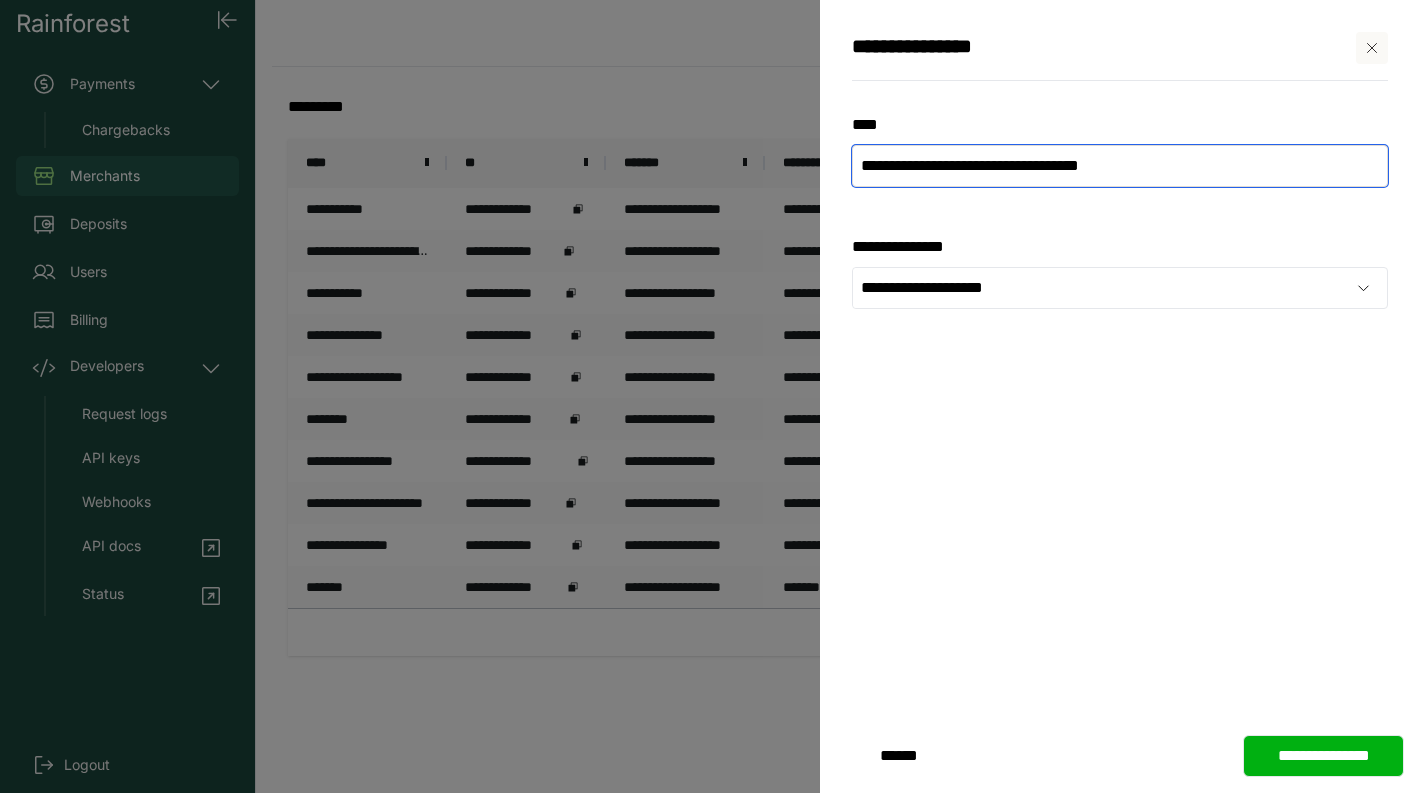 drag, startPoint x: 1160, startPoint y: 169, endPoint x: 1122, endPoint y: 169, distance: 38 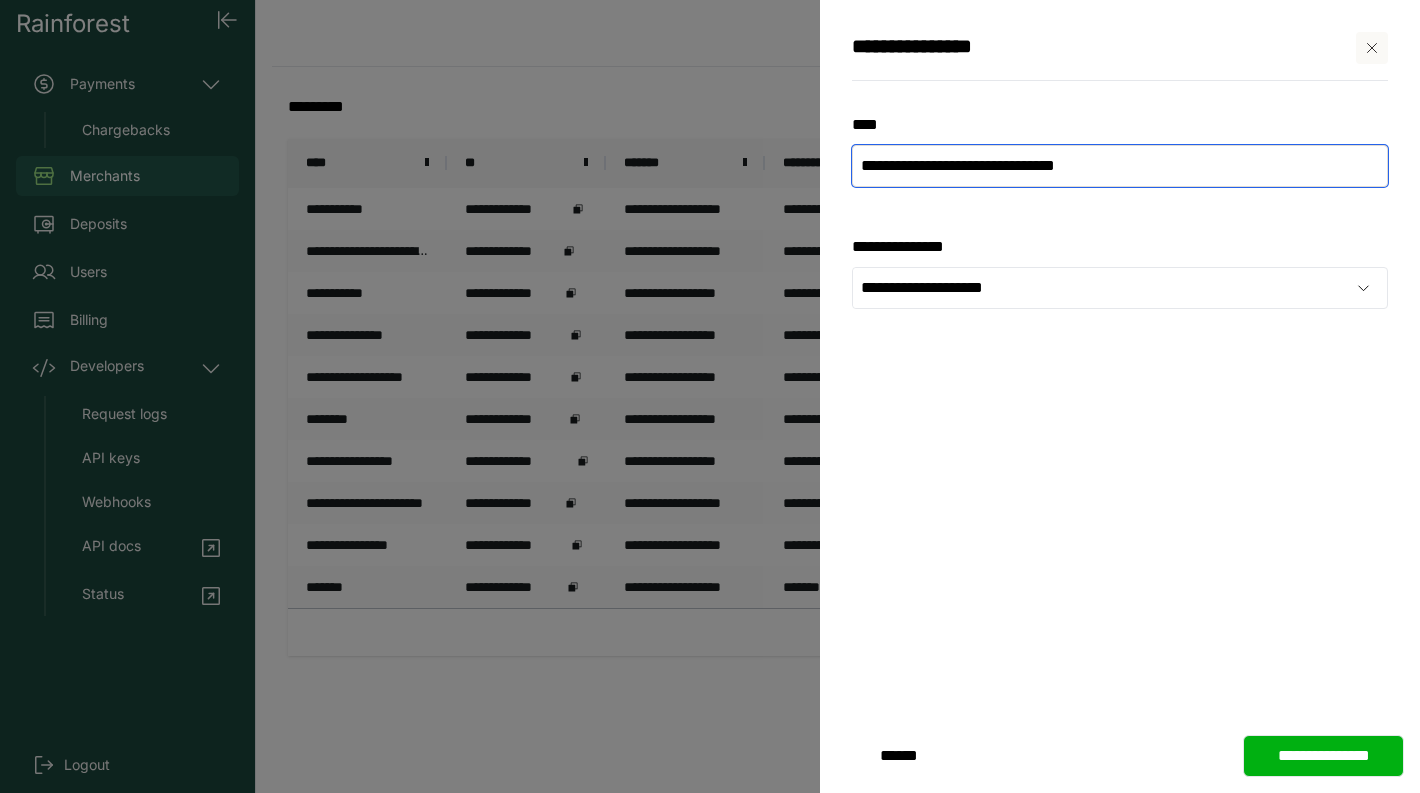 type on "**********" 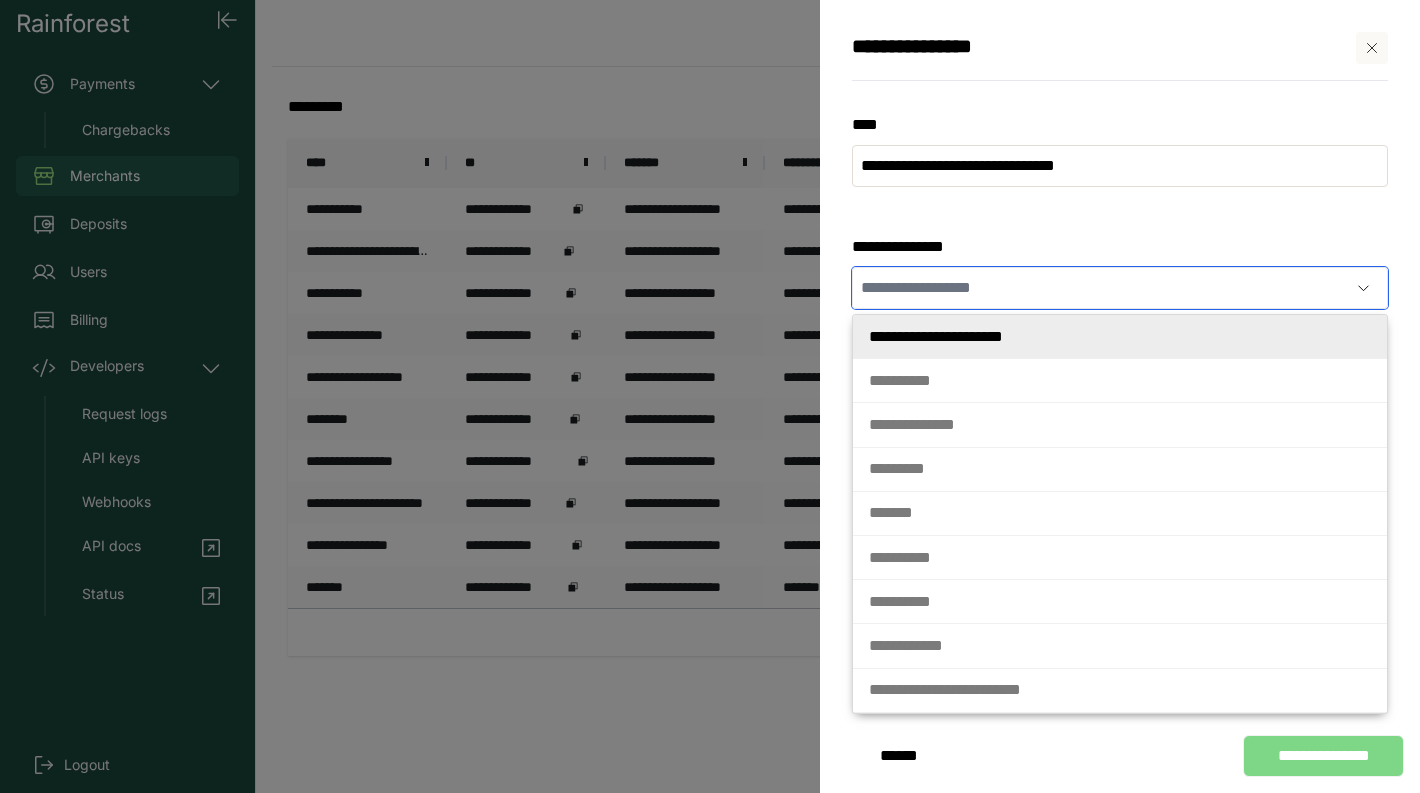 click at bounding box center [1100, 288] 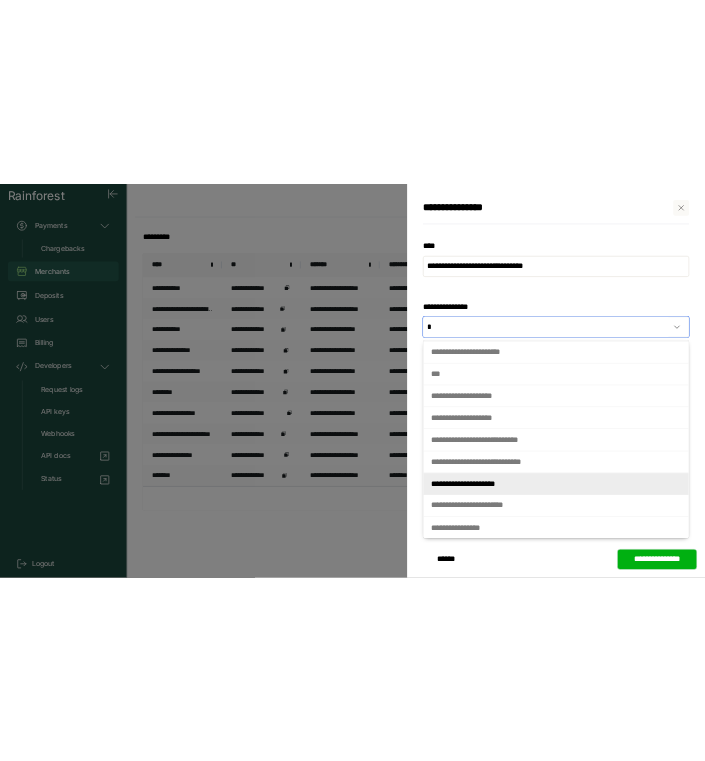scroll, scrollTop: 0, scrollLeft: 0, axis: both 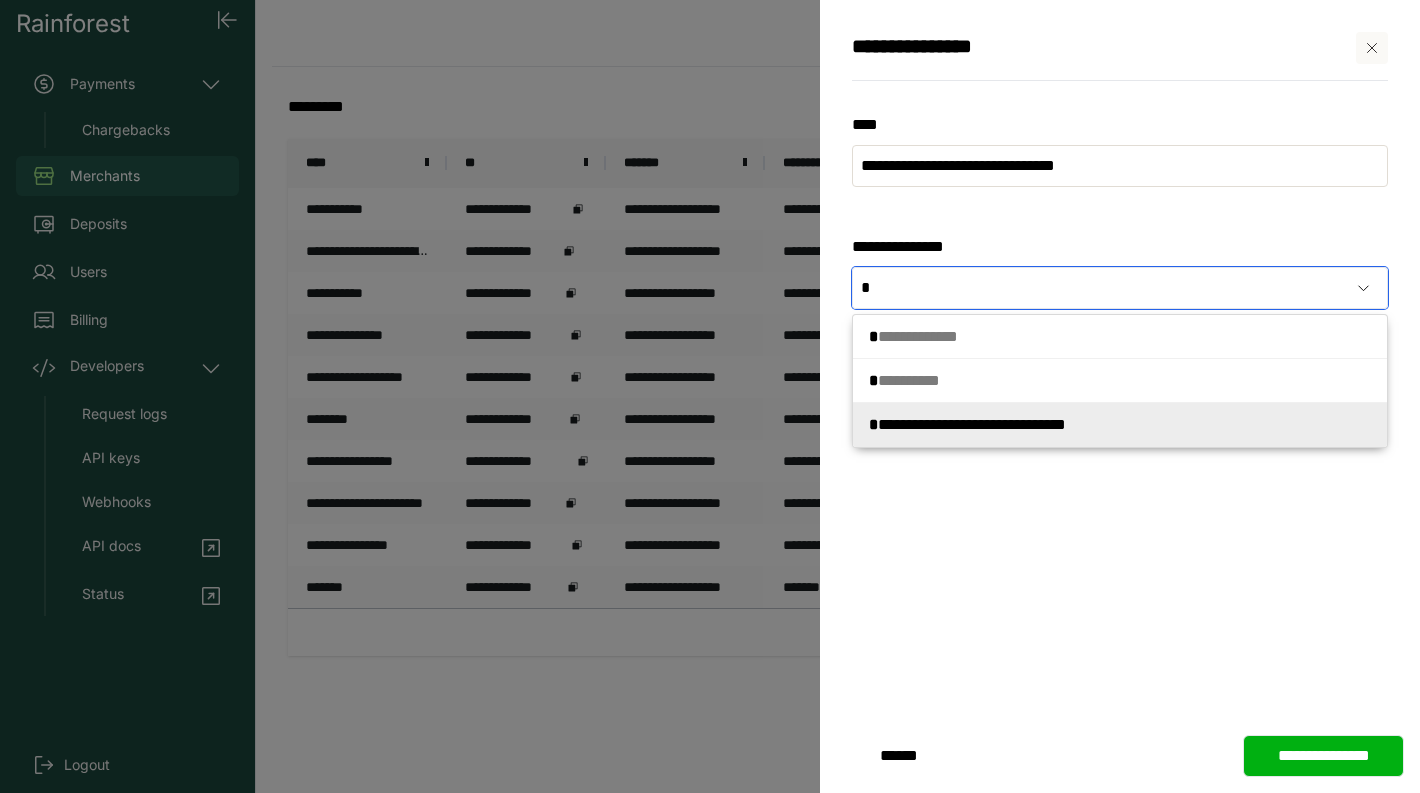 click on "**********" at bounding box center [967, 424] 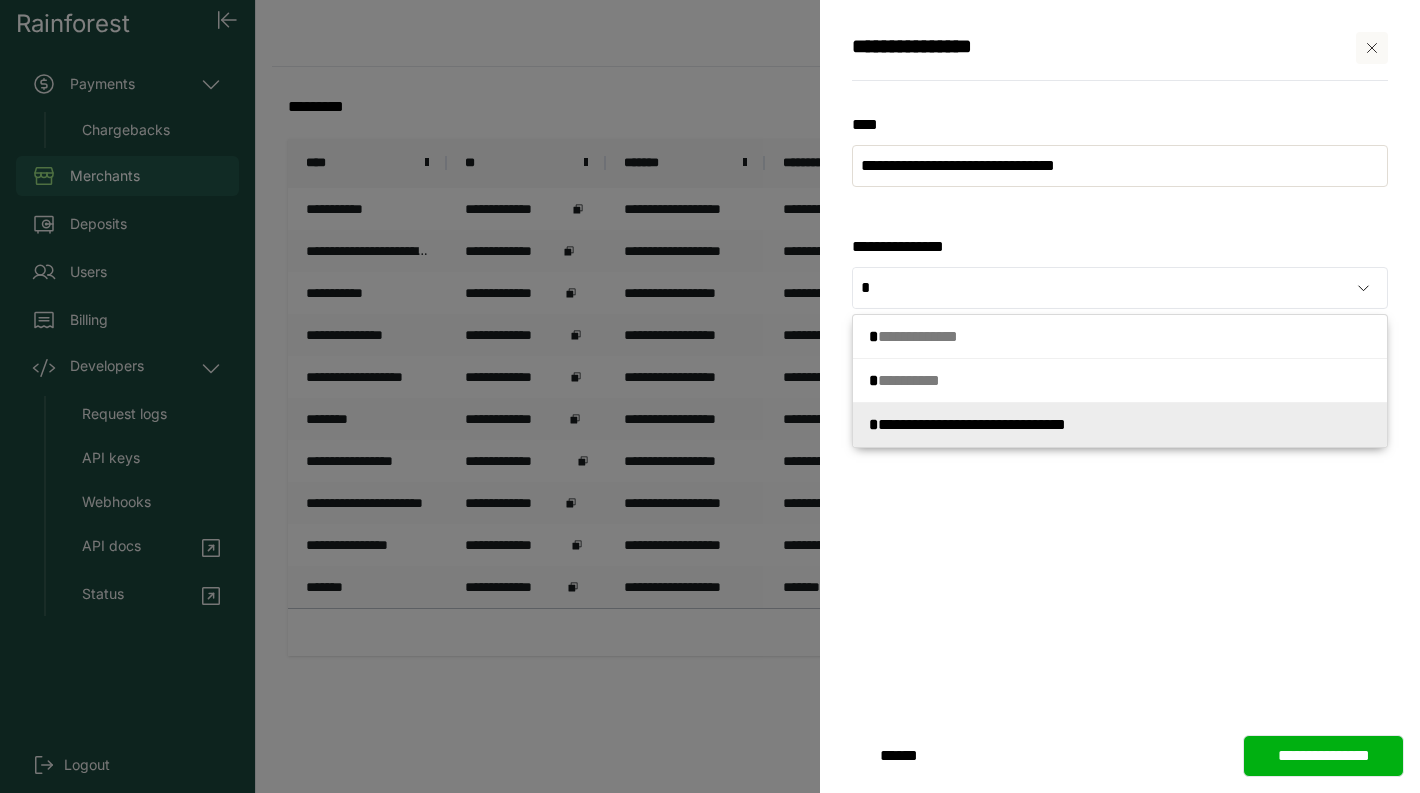 type on "**********" 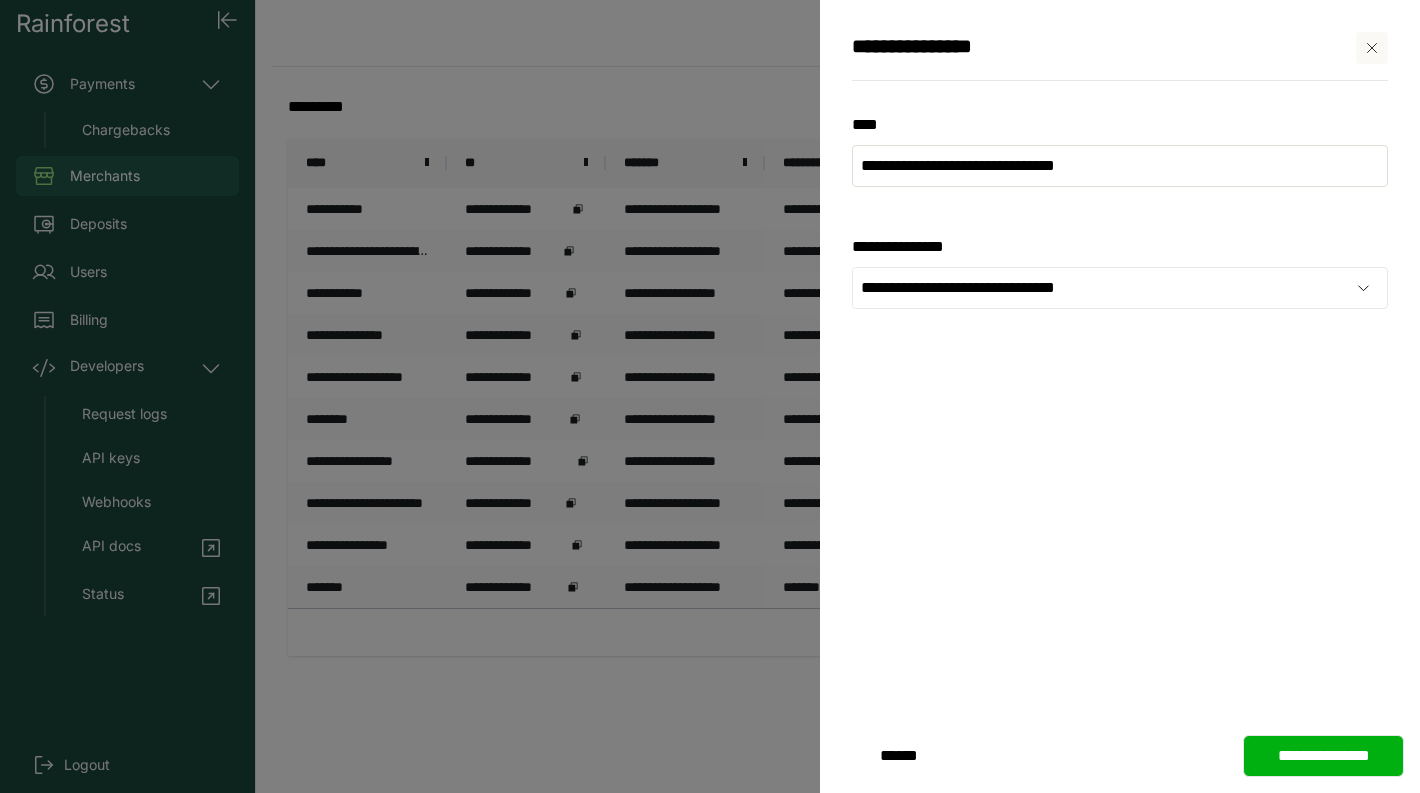 click on "**********" at bounding box center (1323, 756) 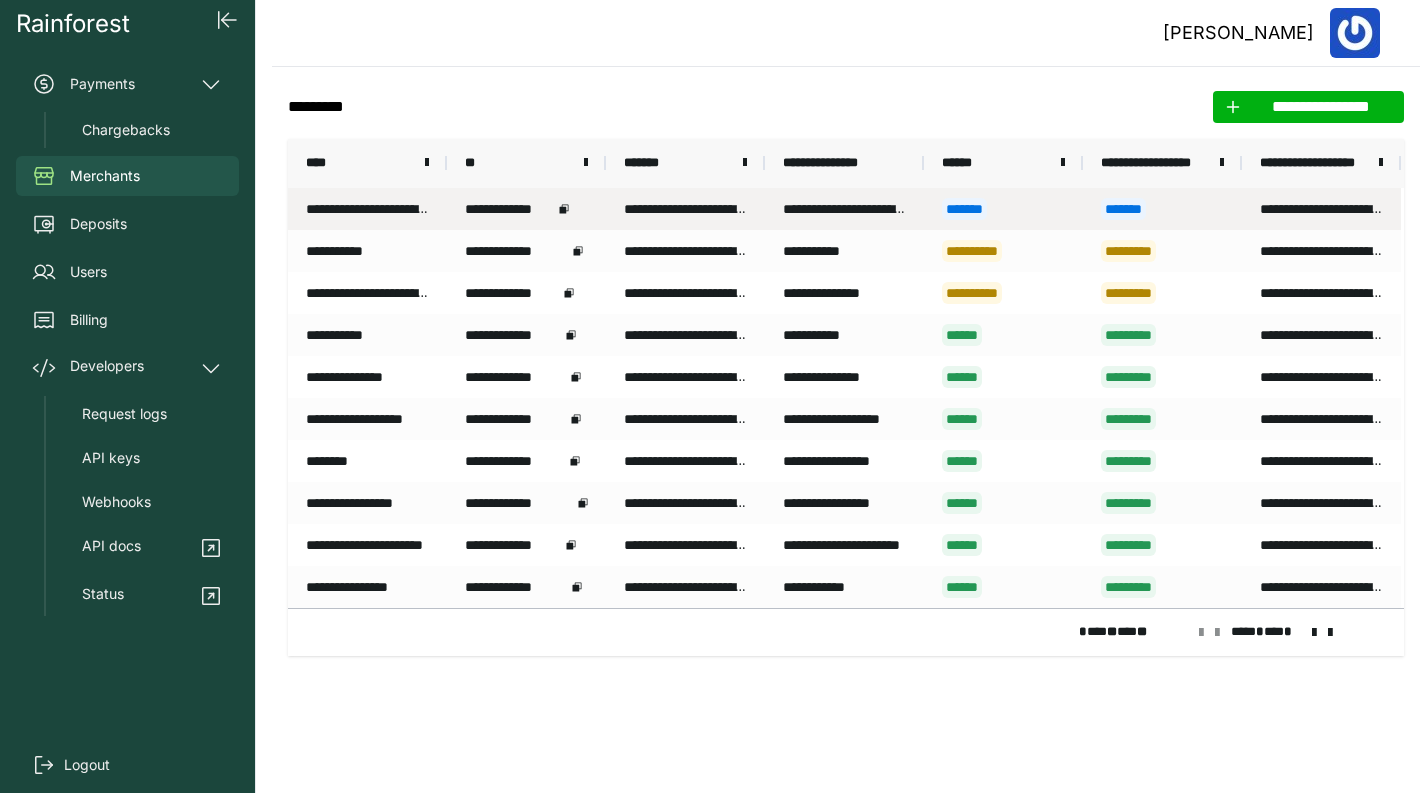 click on "**********" at bounding box center (685, 209) 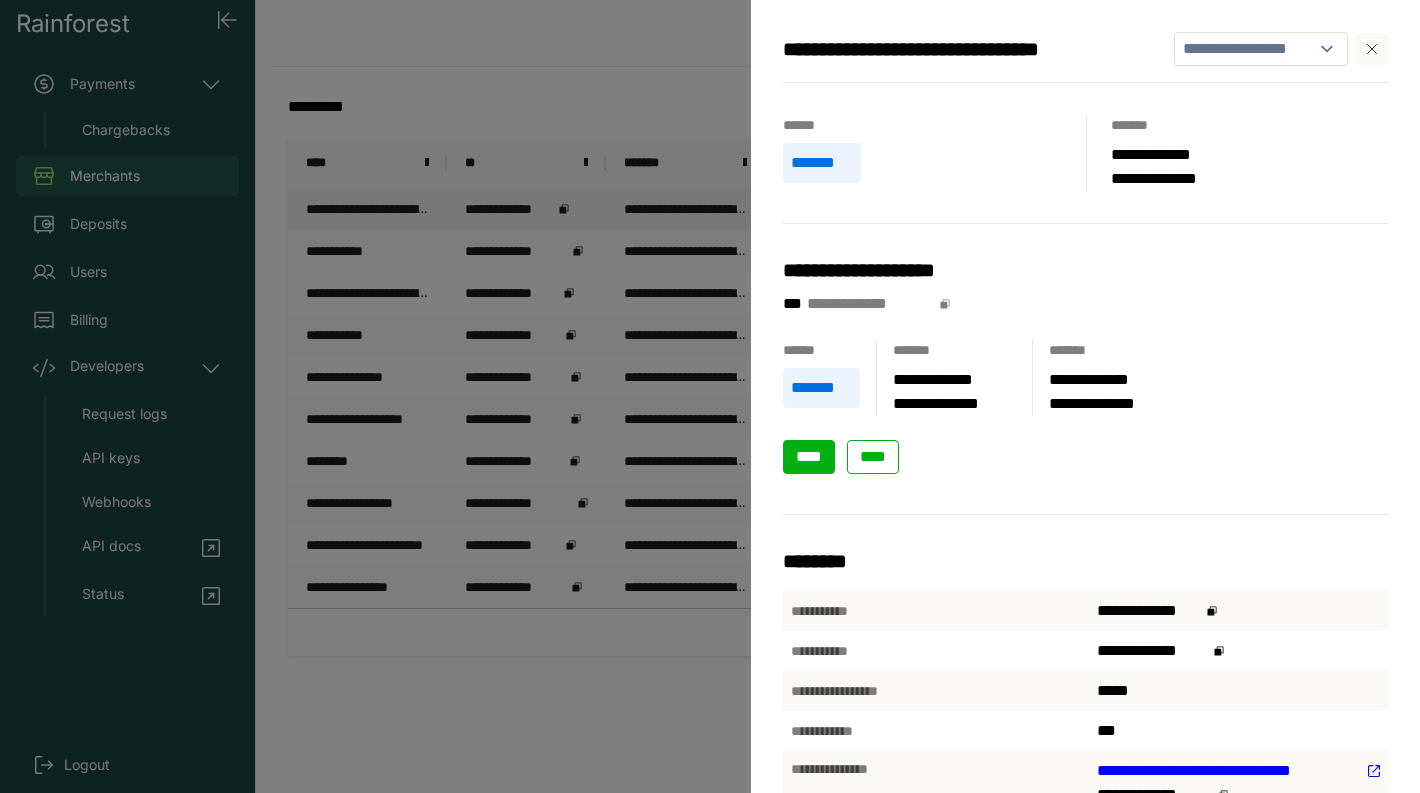 click on "****" at bounding box center [809, 456] 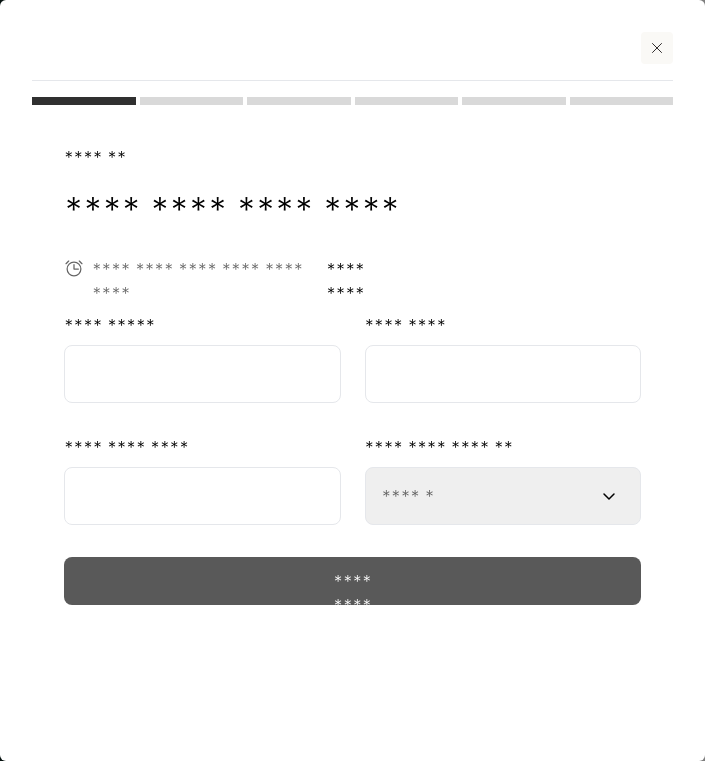 click at bounding box center [202, 374] 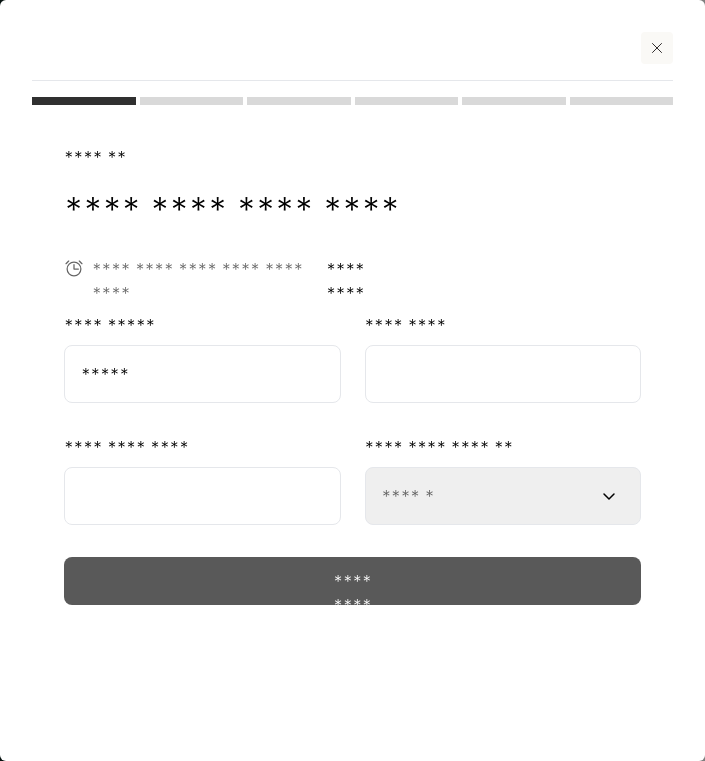 type on "*****" 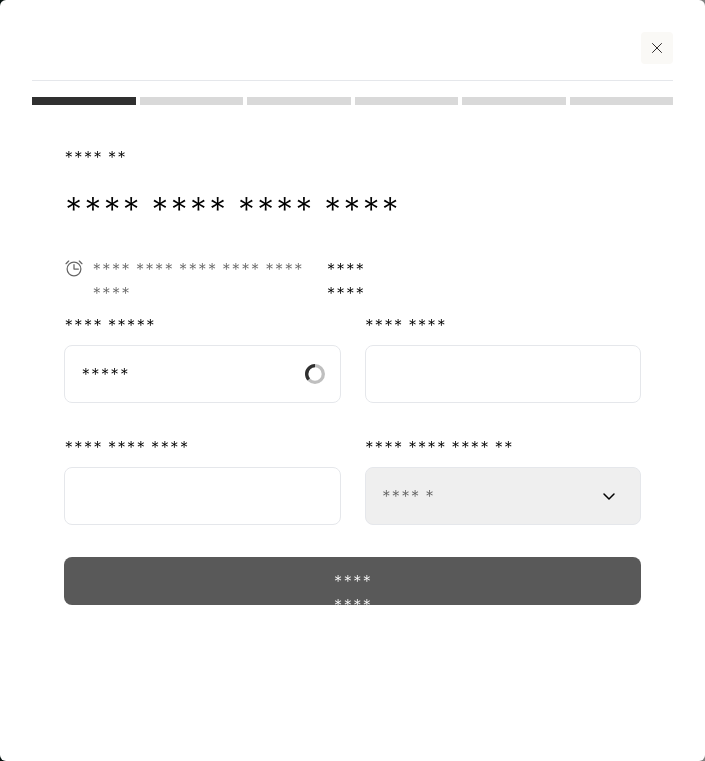 click at bounding box center [503, 374] 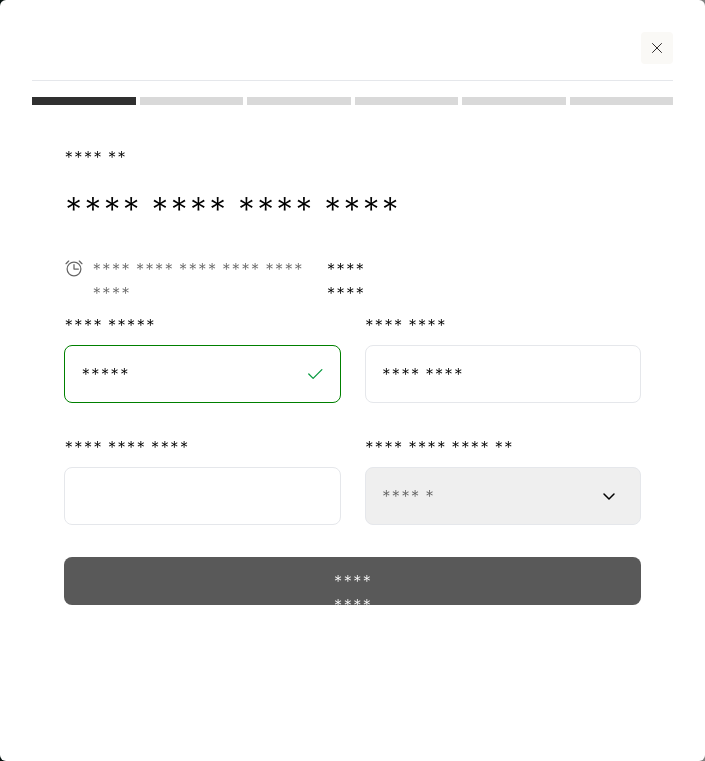 type on "*********" 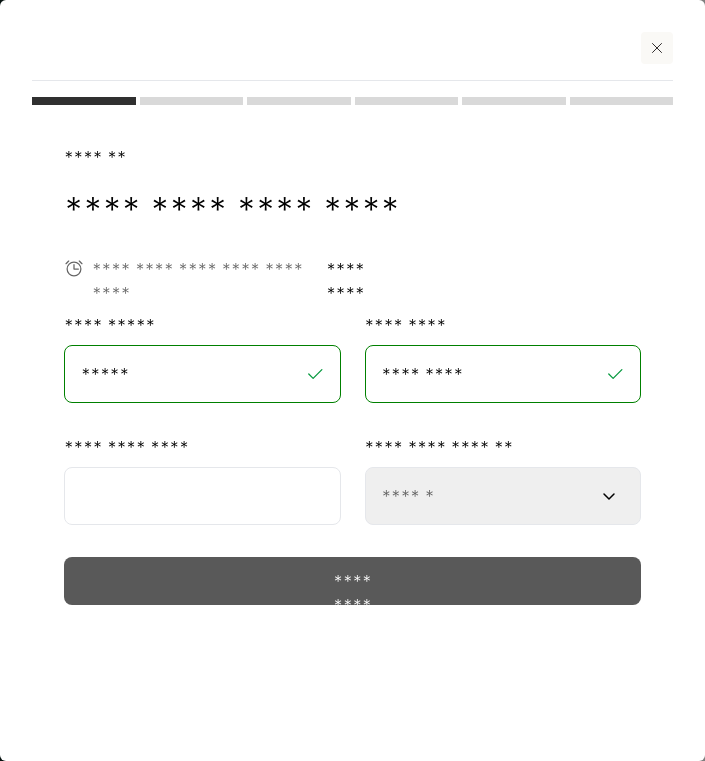 click at bounding box center (202, 496) 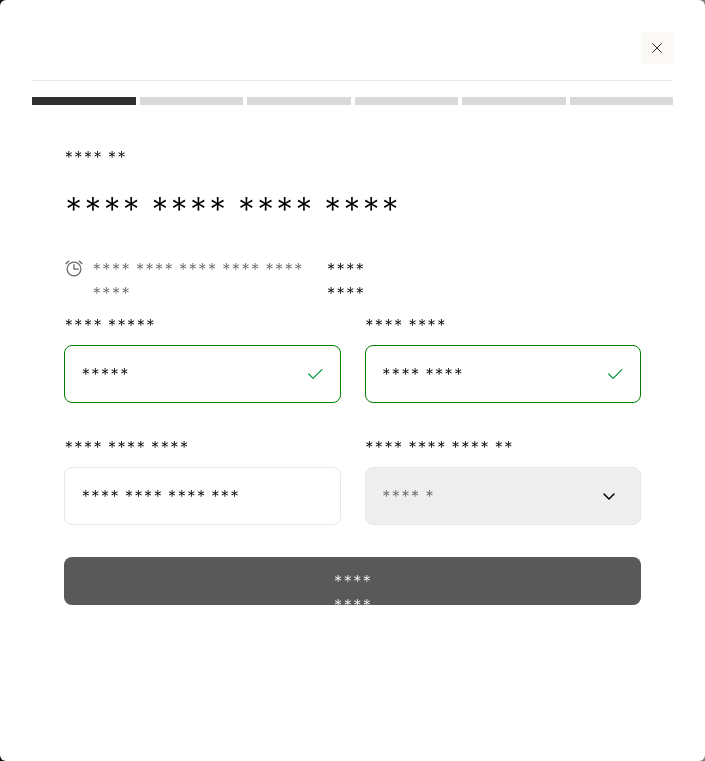 type on "**********" 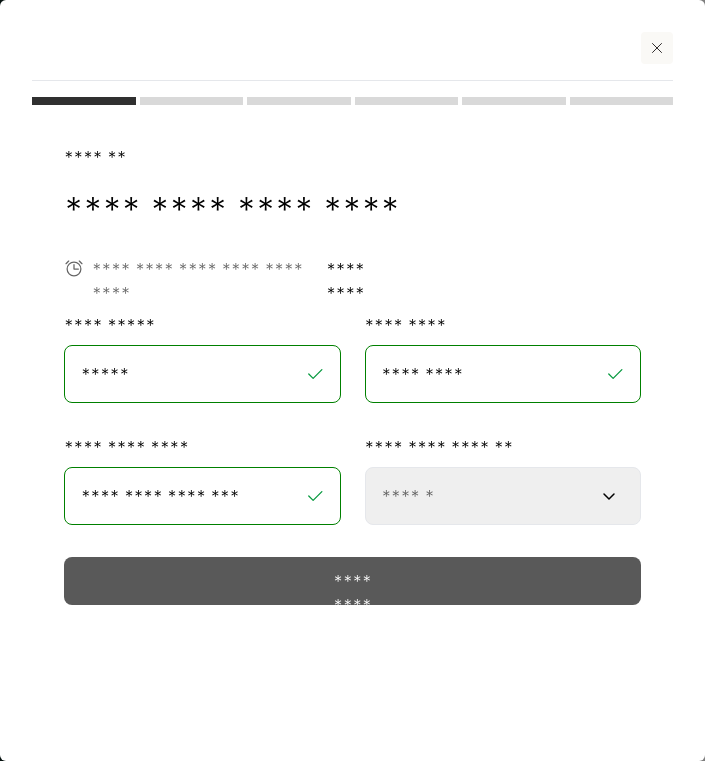 select on "***" 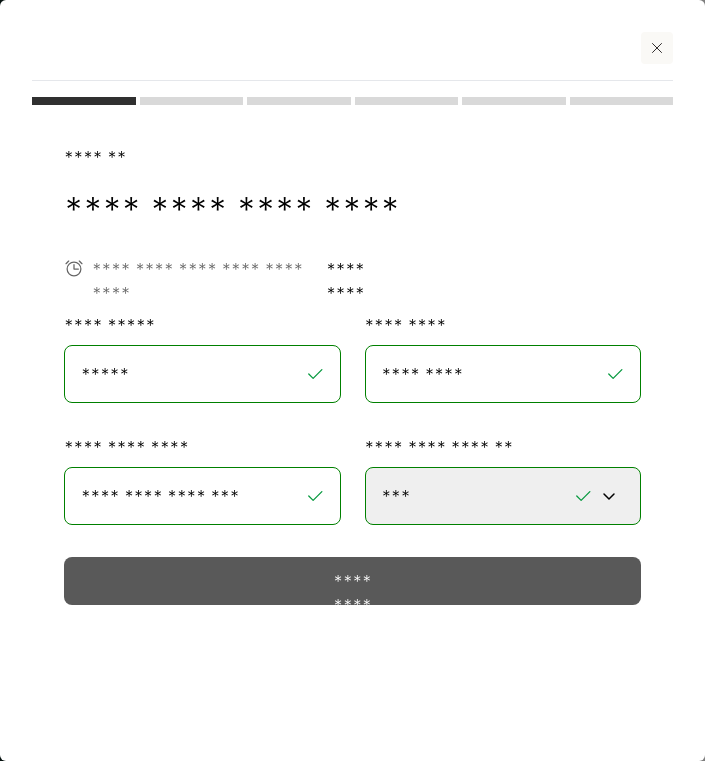 click on "*********" at bounding box center [352, 581] 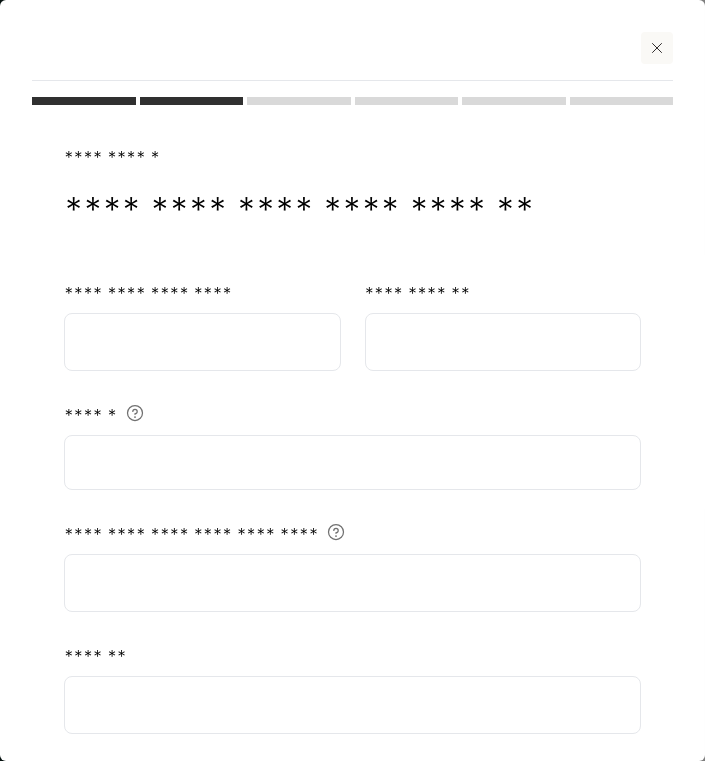 click at bounding box center (202, 342) 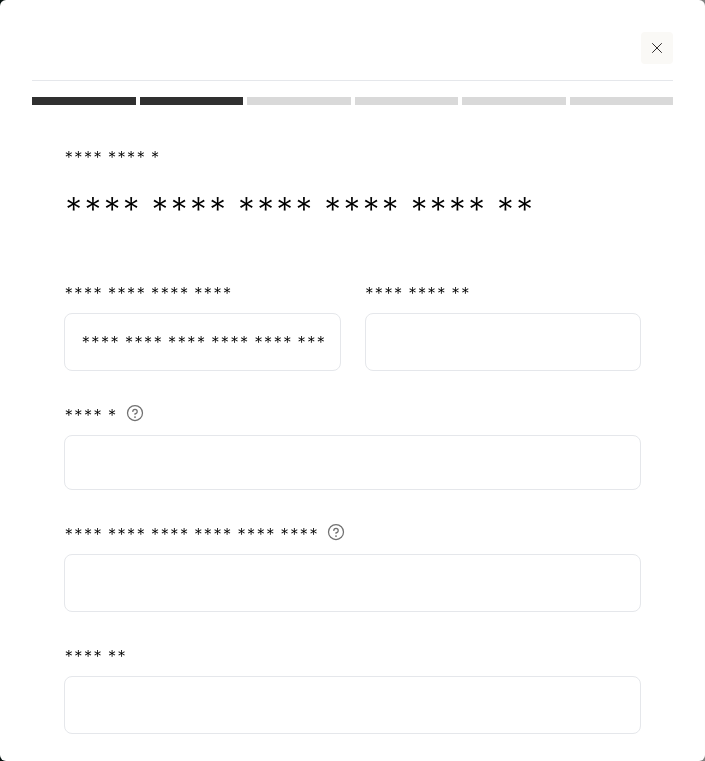 scroll, scrollTop: 0, scrollLeft: 40, axis: horizontal 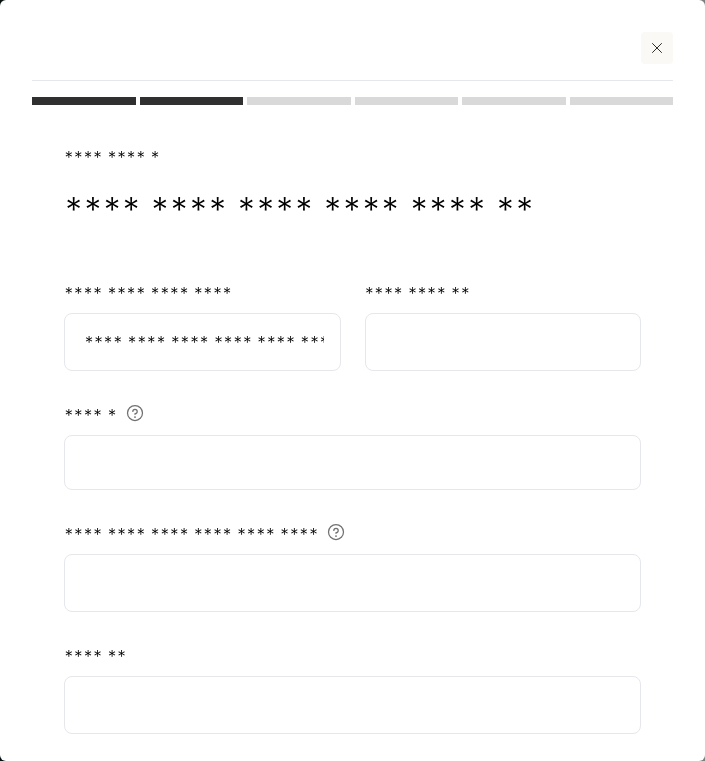 type on "**********" 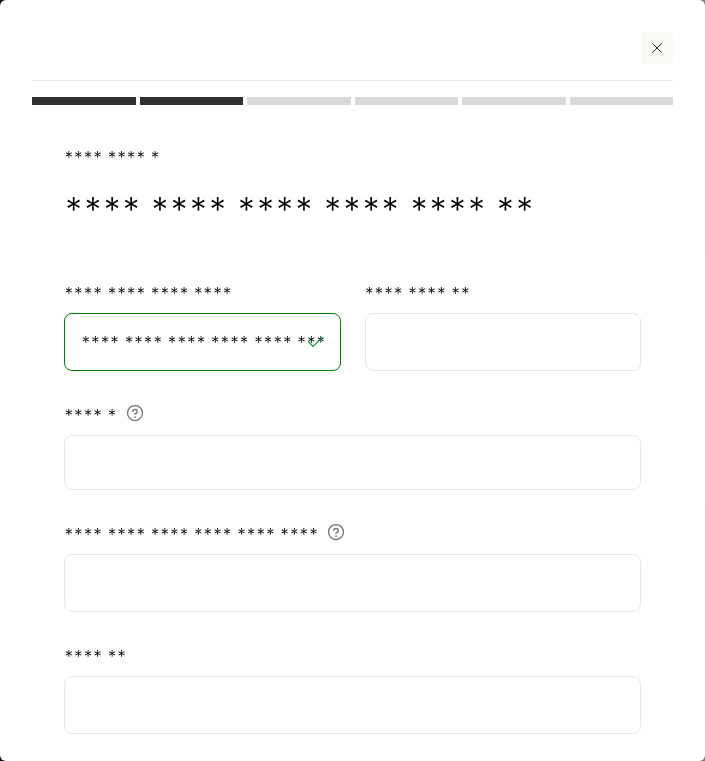 click at bounding box center [503, 342] 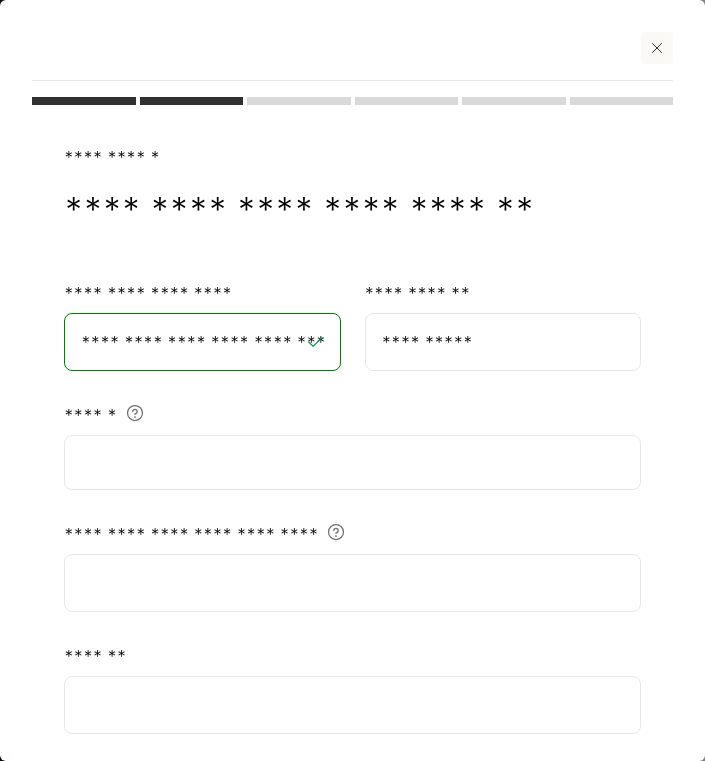 type on "**********" 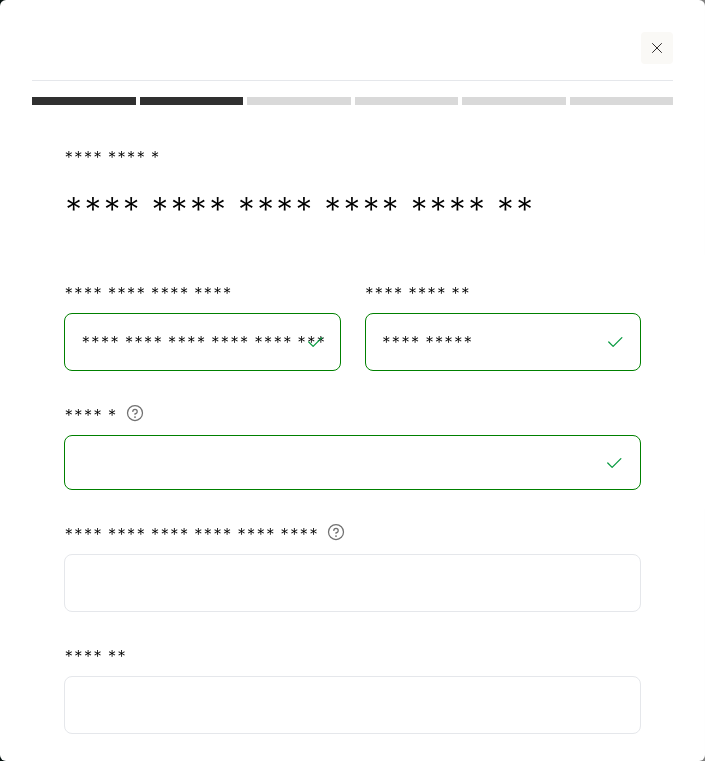 click on "**********" at bounding box center (352, 567) 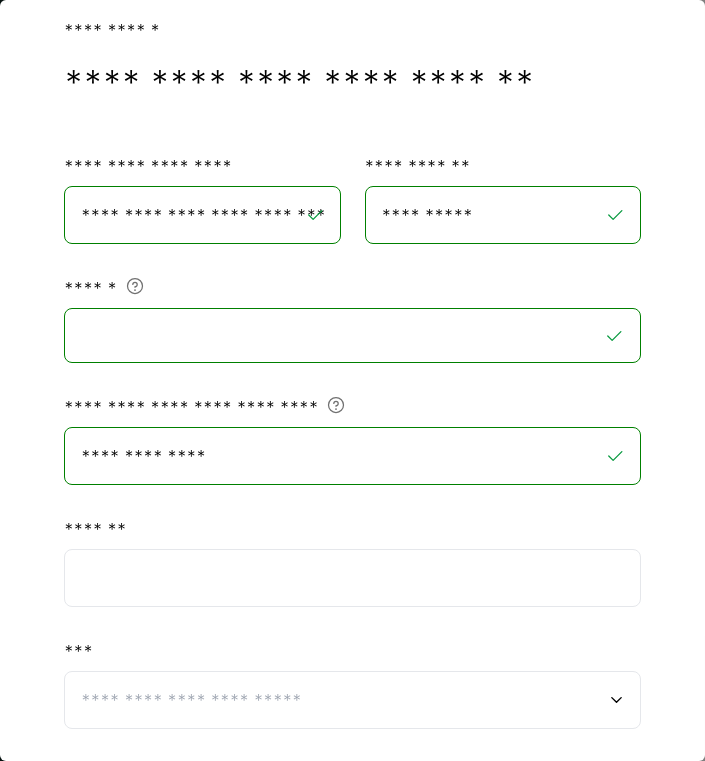 scroll, scrollTop: 135, scrollLeft: 0, axis: vertical 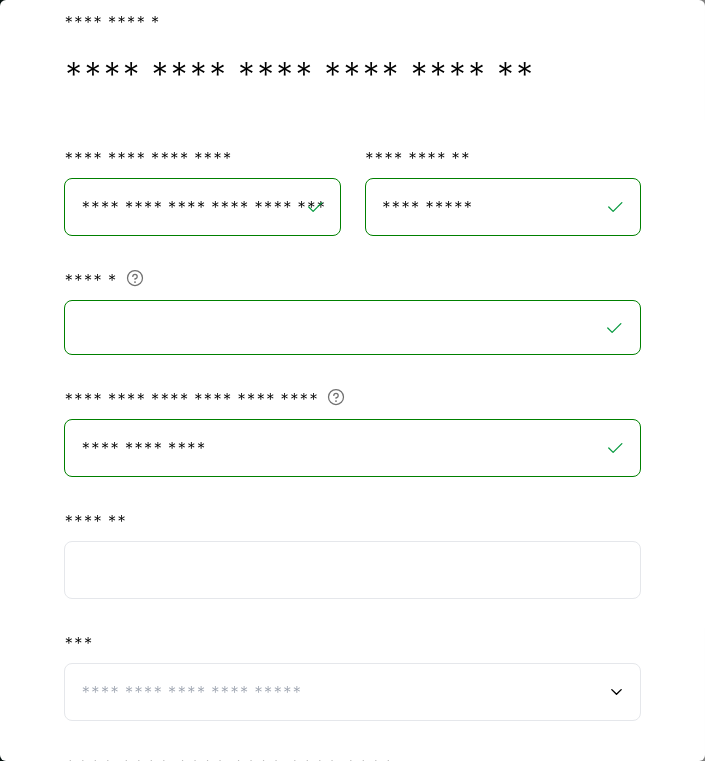 click at bounding box center [352, 570] 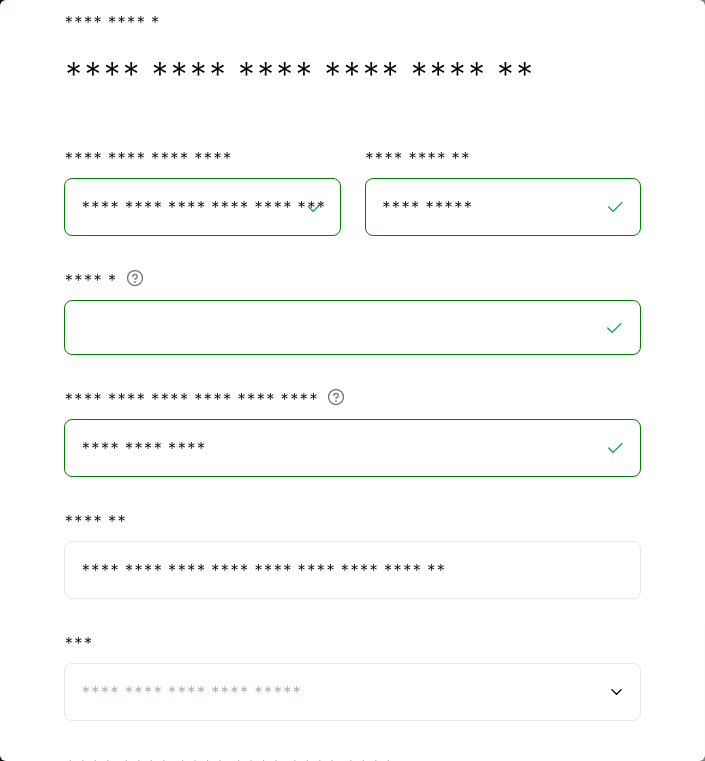 type on "**********" 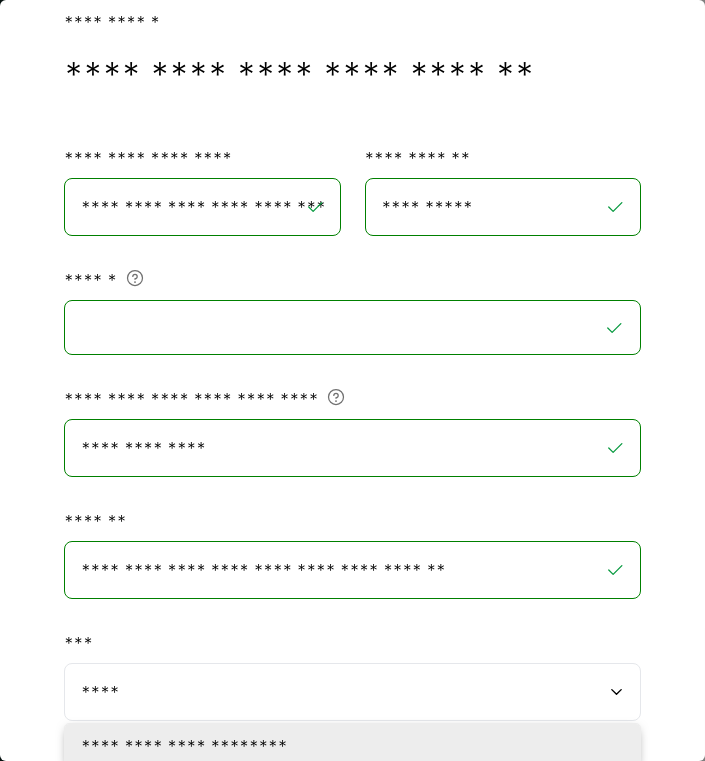 click on "**********" at bounding box center (184, 746) 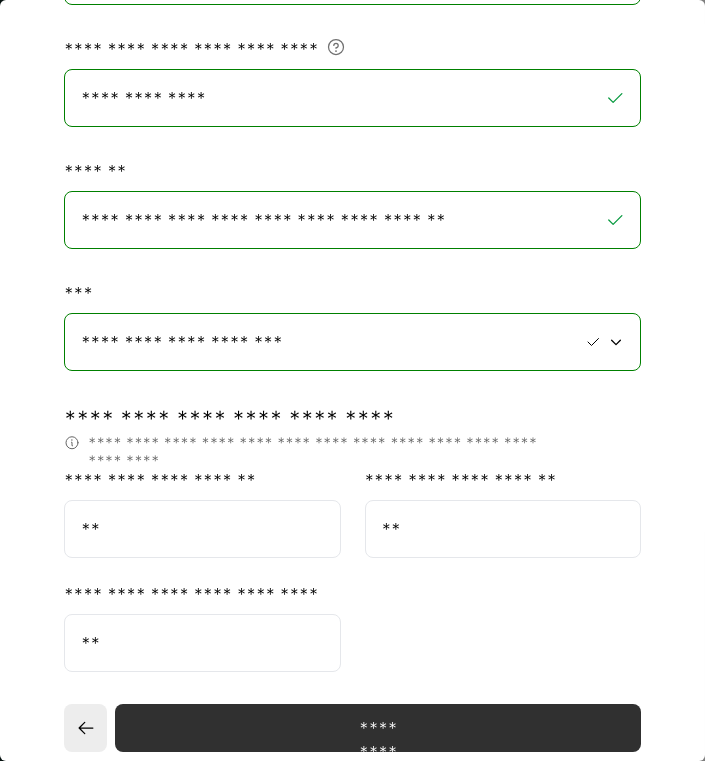 scroll, scrollTop: 500, scrollLeft: 0, axis: vertical 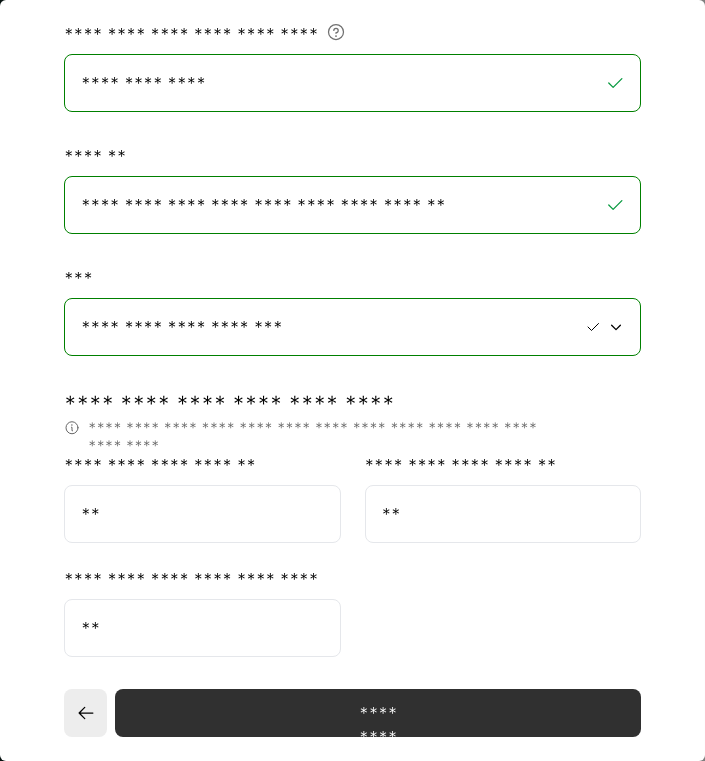 click on "**" at bounding box center [202, 514] 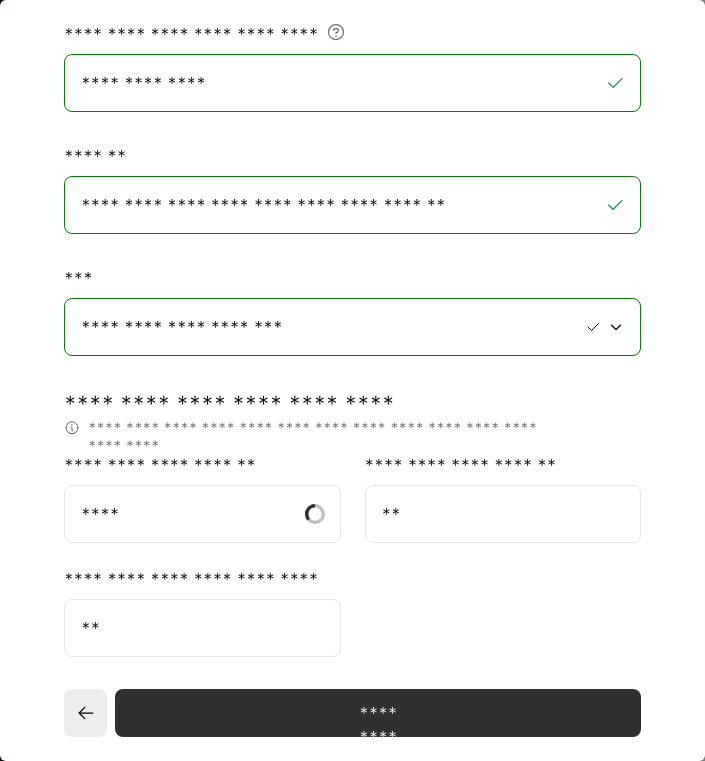 click on "**" at bounding box center [503, 514] 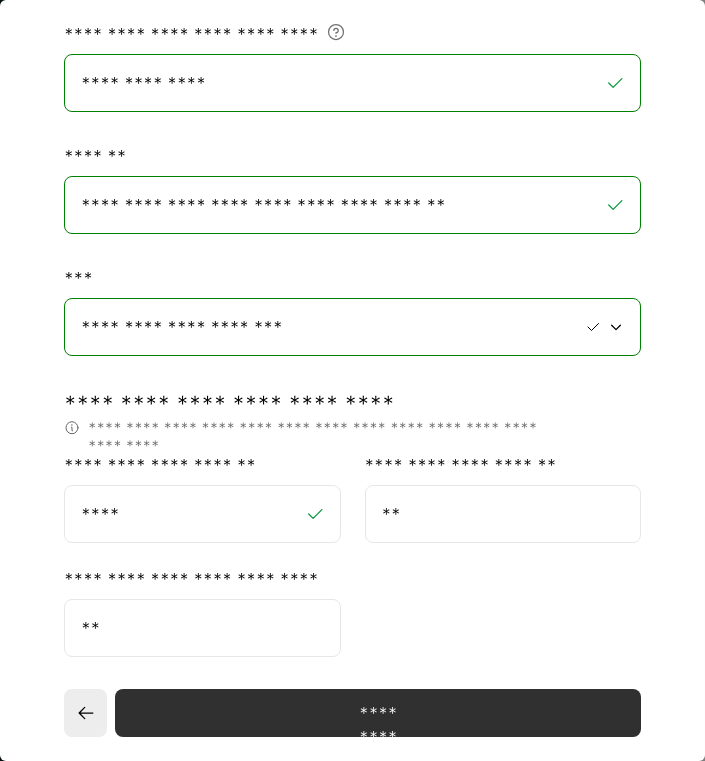 click on "**" at bounding box center [503, 514] 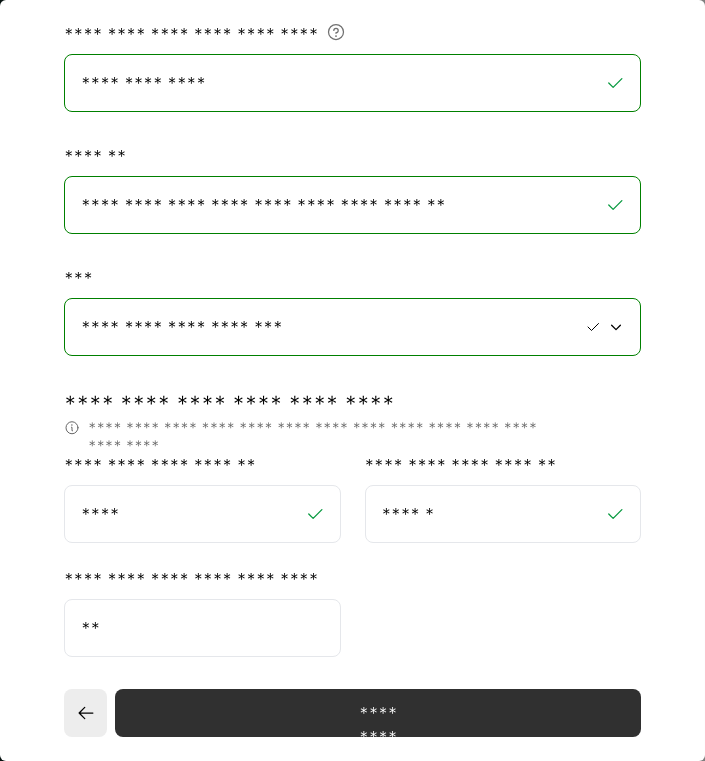 click on "**" at bounding box center (202, 628) 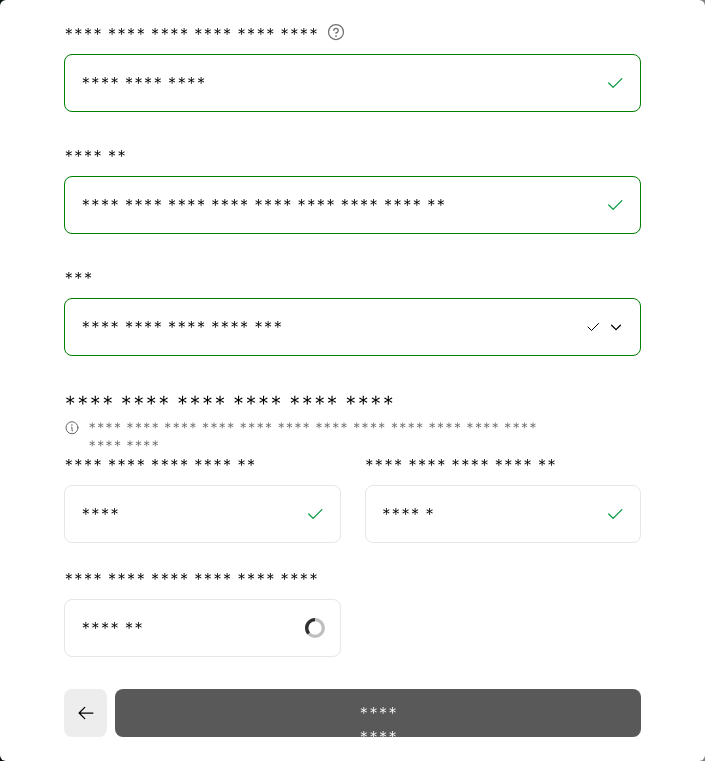 click on "*********" at bounding box center (378, 713) 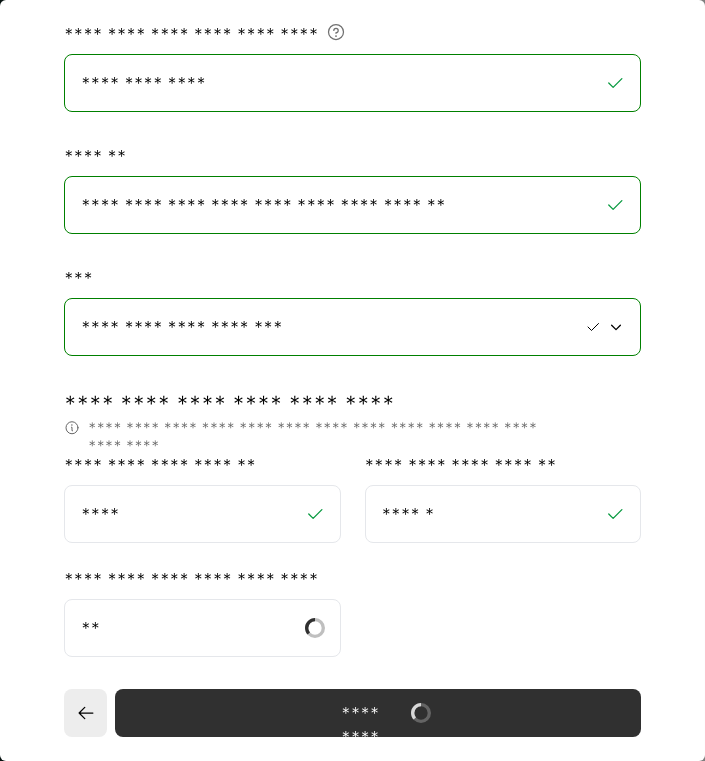 select on "**" 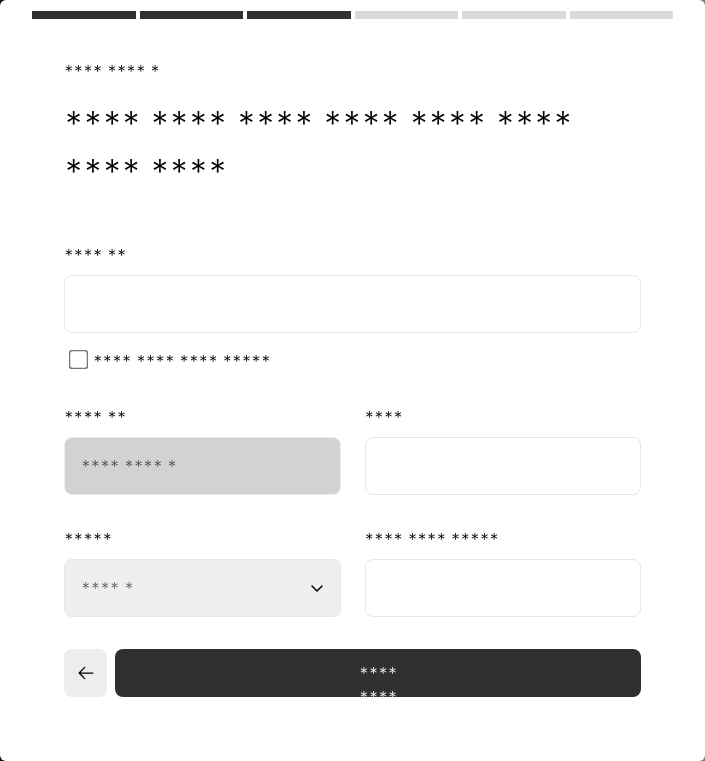 scroll, scrollTop: 0, scrollLeft: 0, axis: both 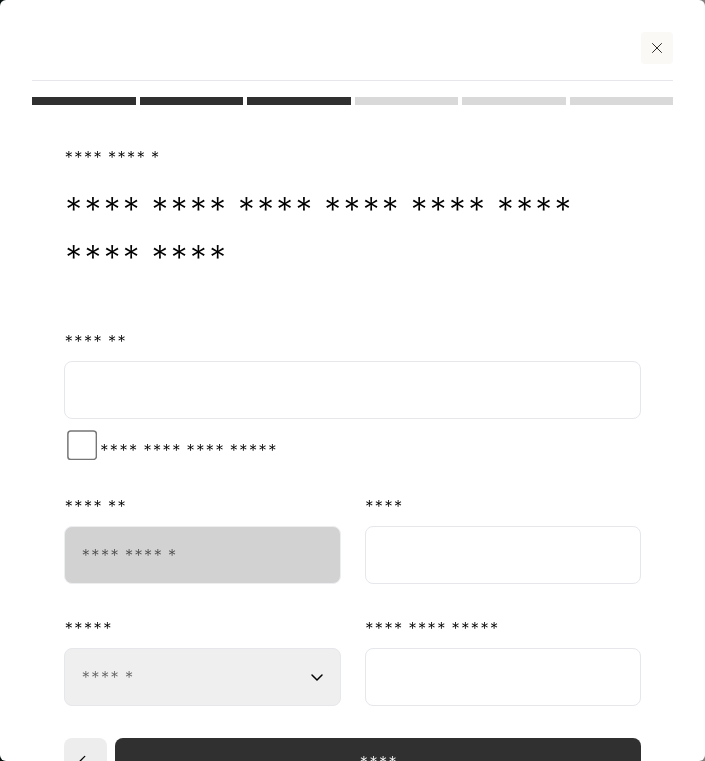 click at bounding box center [352, 390] 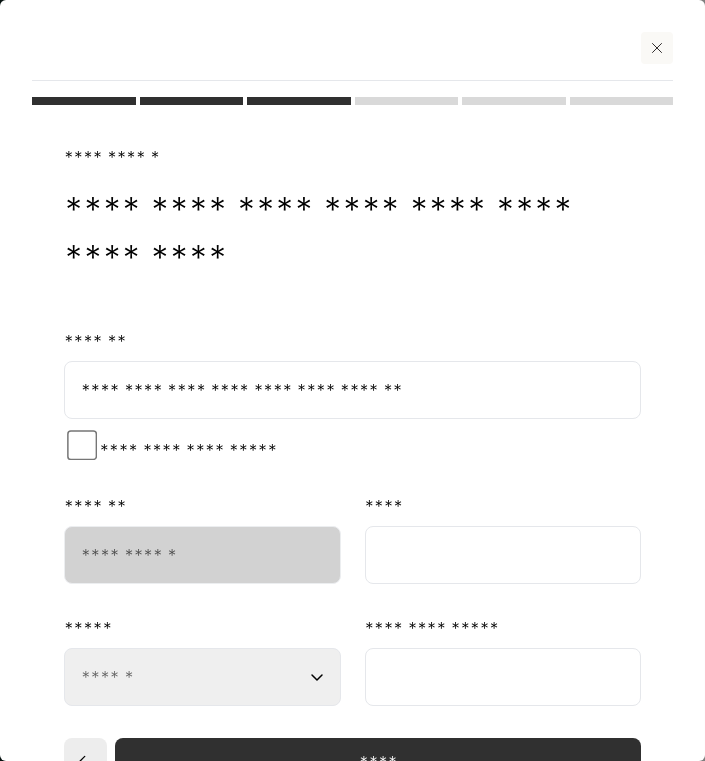 click on "**********" at bounding box center (352, 390) 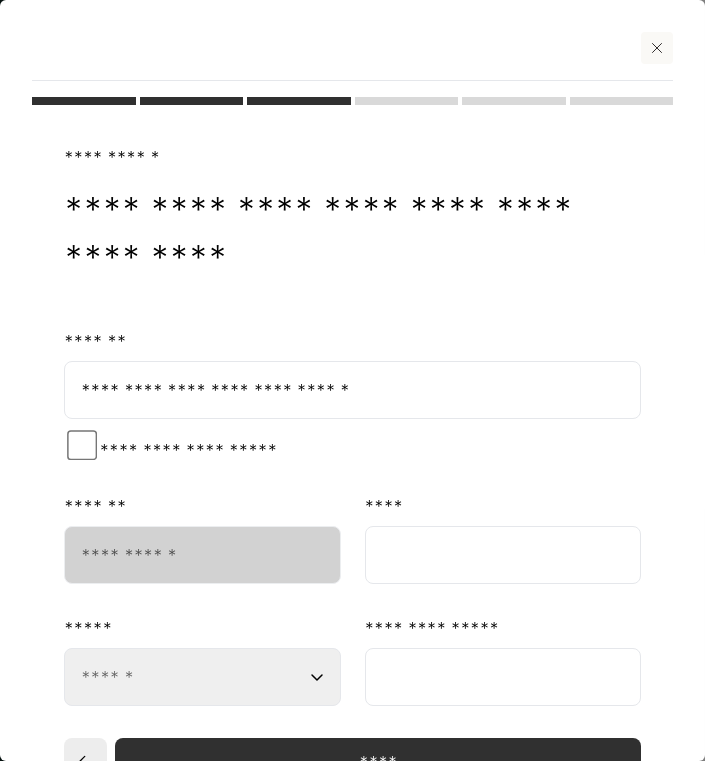 type on "**********" 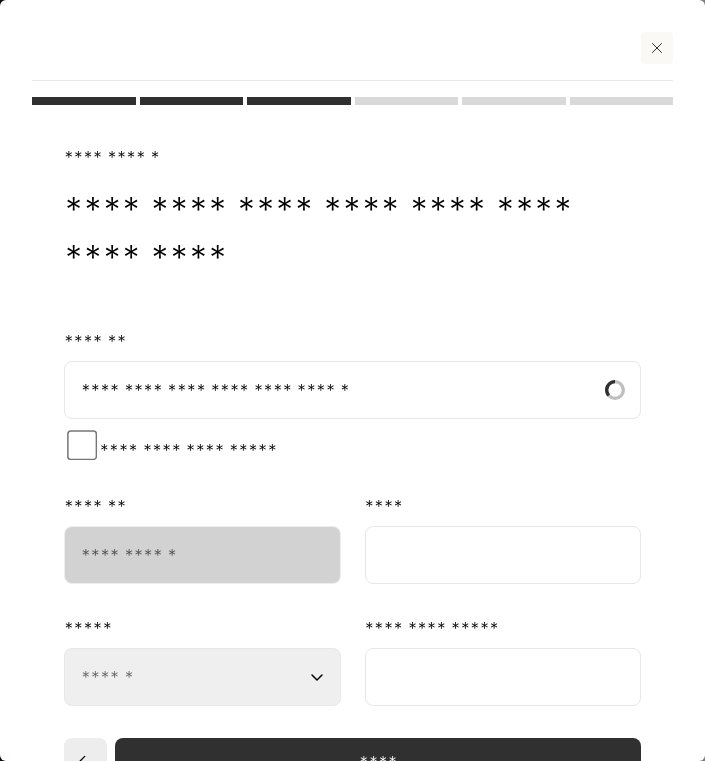 click at bounding box center [503, 677] 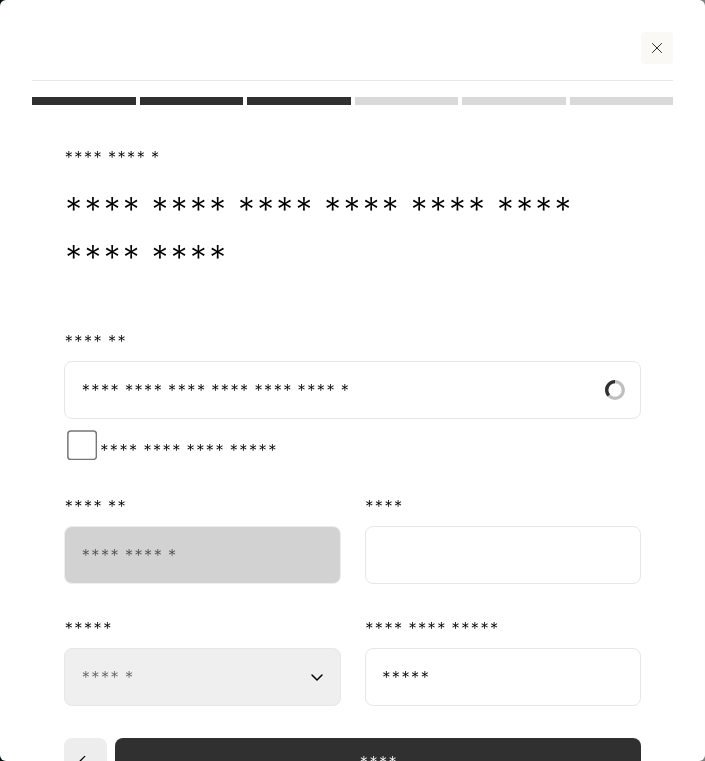 click on "**********" at bounding box center [202, 677] 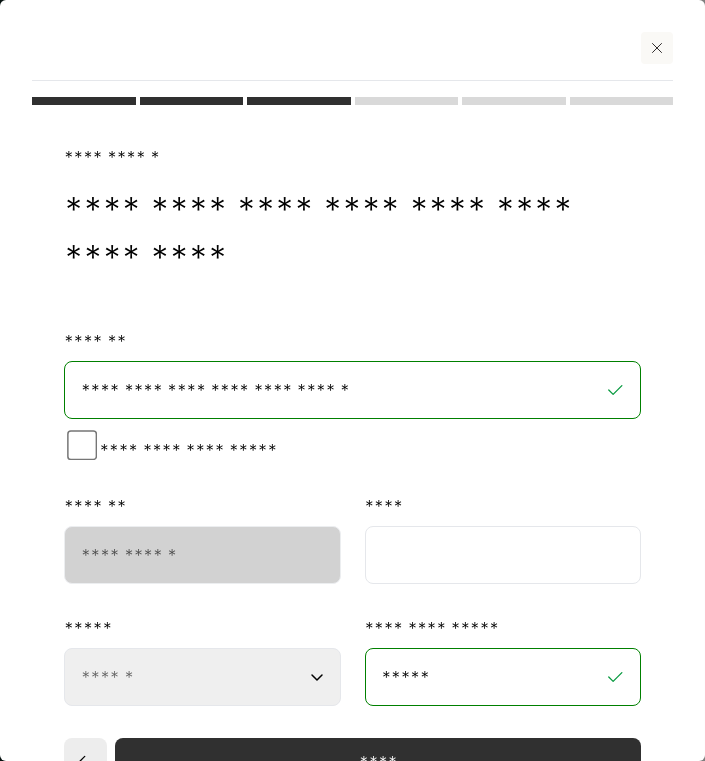 select on "**" 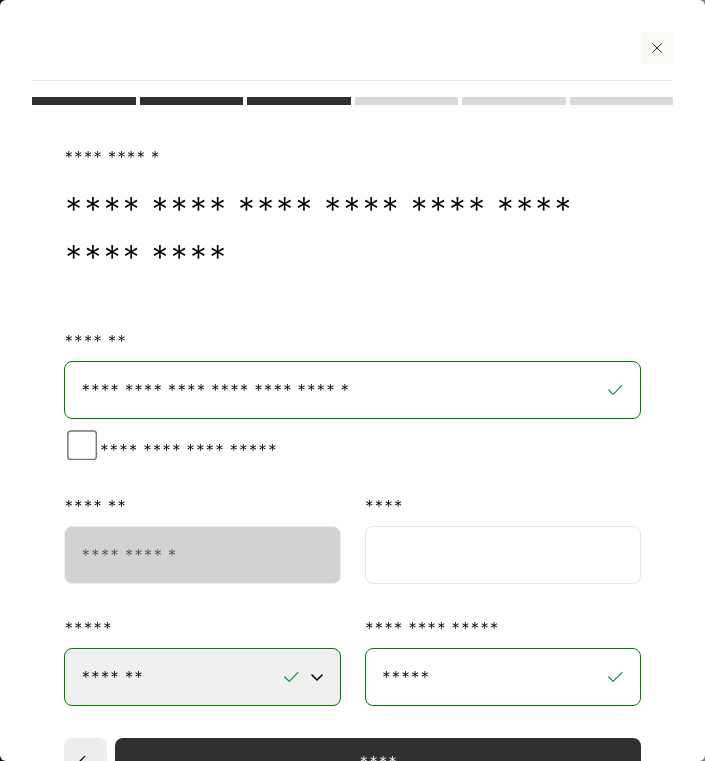 click on "**********" at bounding box center (352, 390) 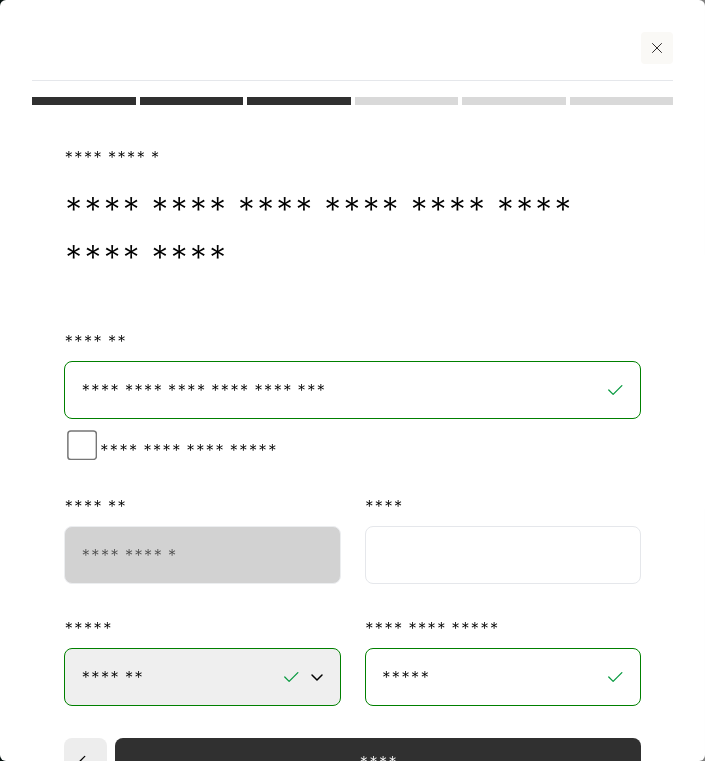 click on "**********" at bounding box center [352, 390] 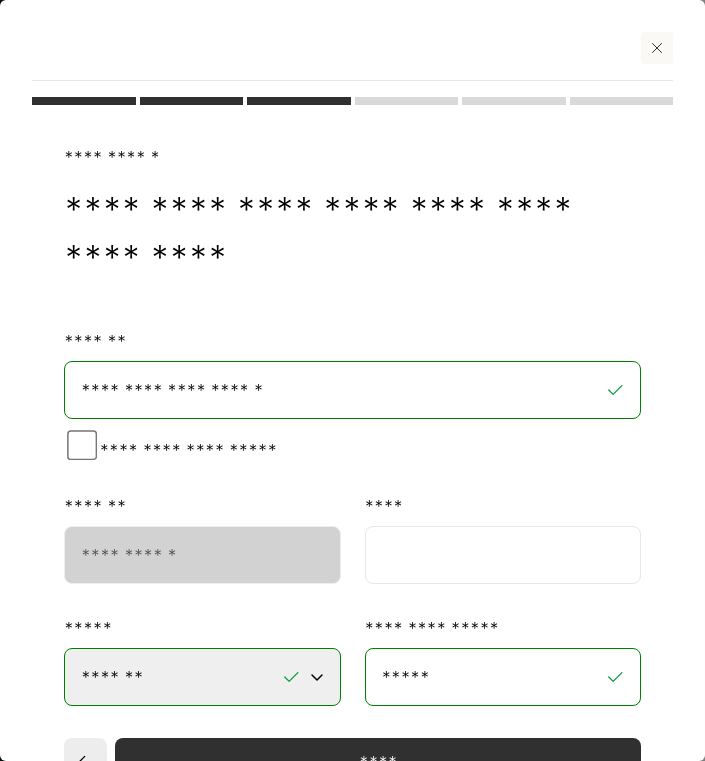type on "**********" 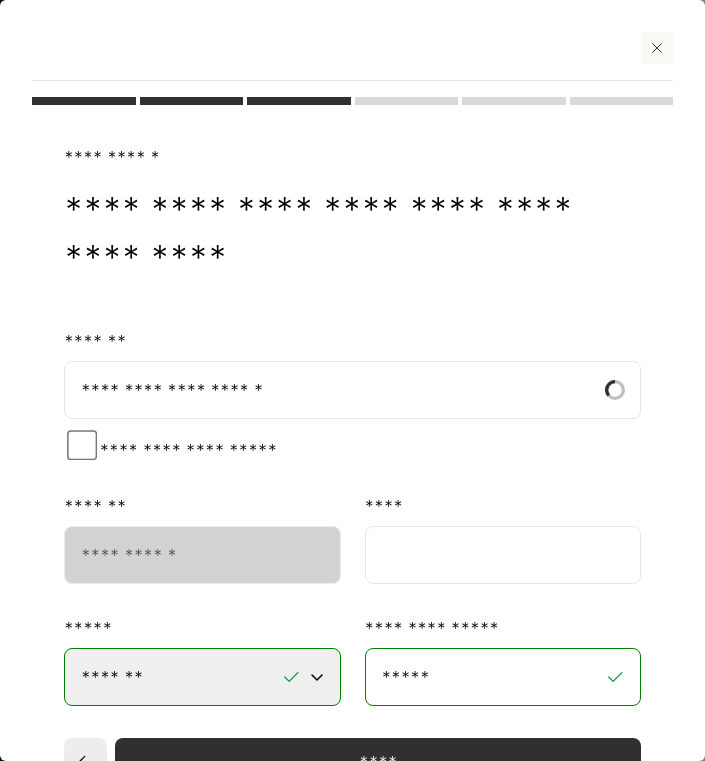 paste 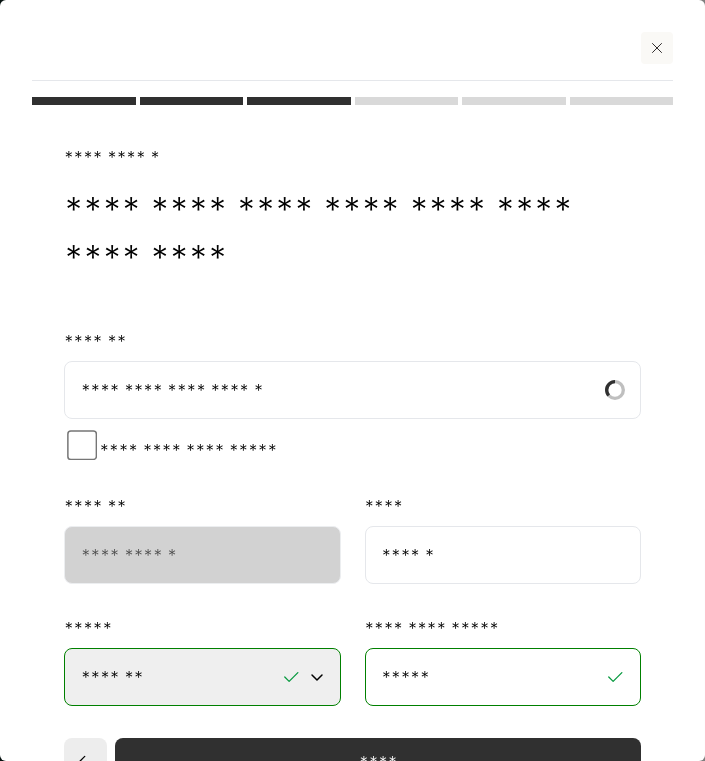 type on "******" 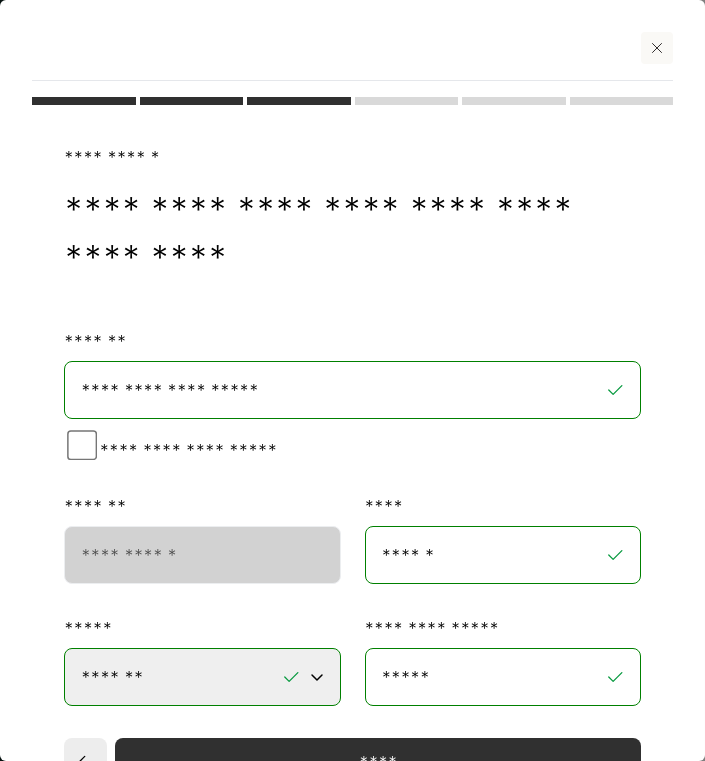 scroll, scrollTop: 38, scrollLeft: 0, axis: vertical 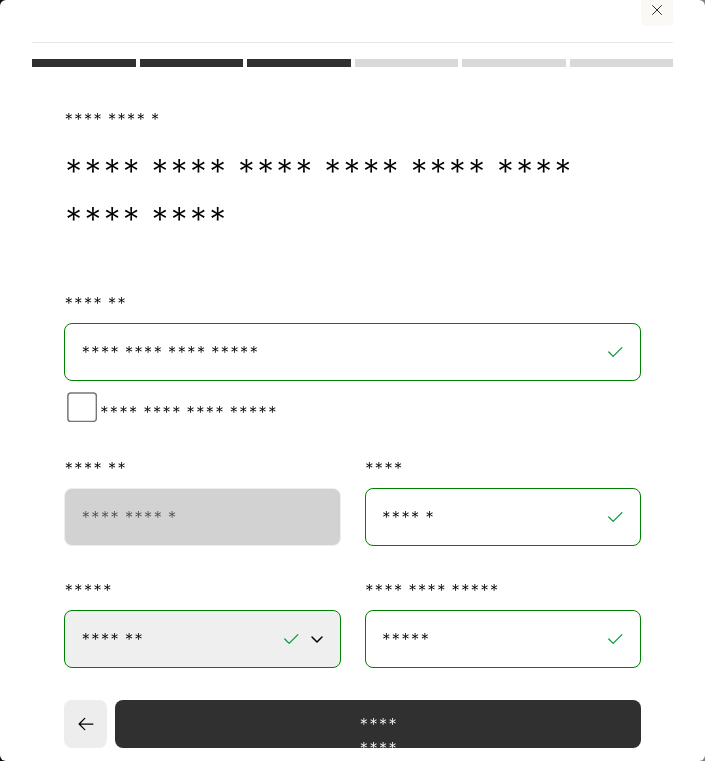 type on "**********" 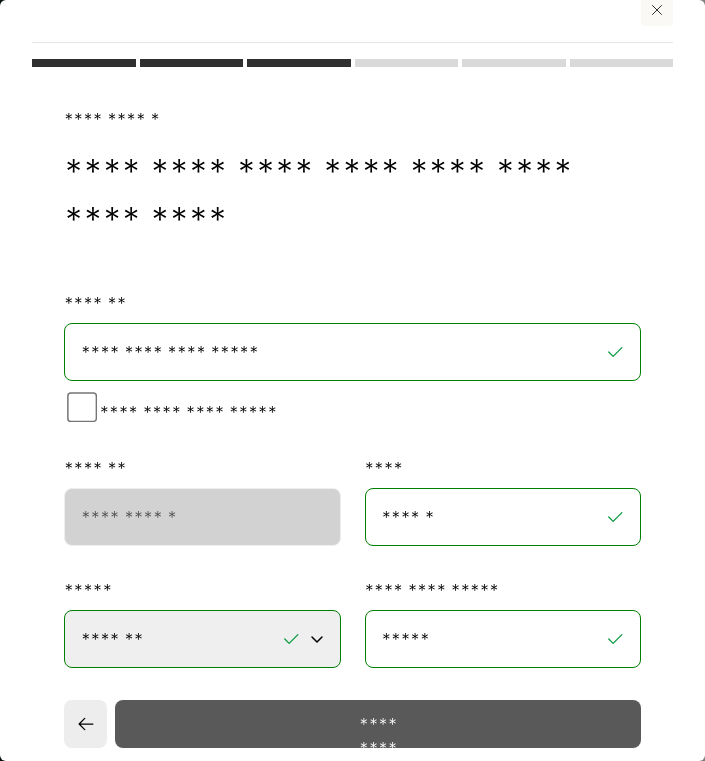 click on "*********" at bounding box center (378, 724) 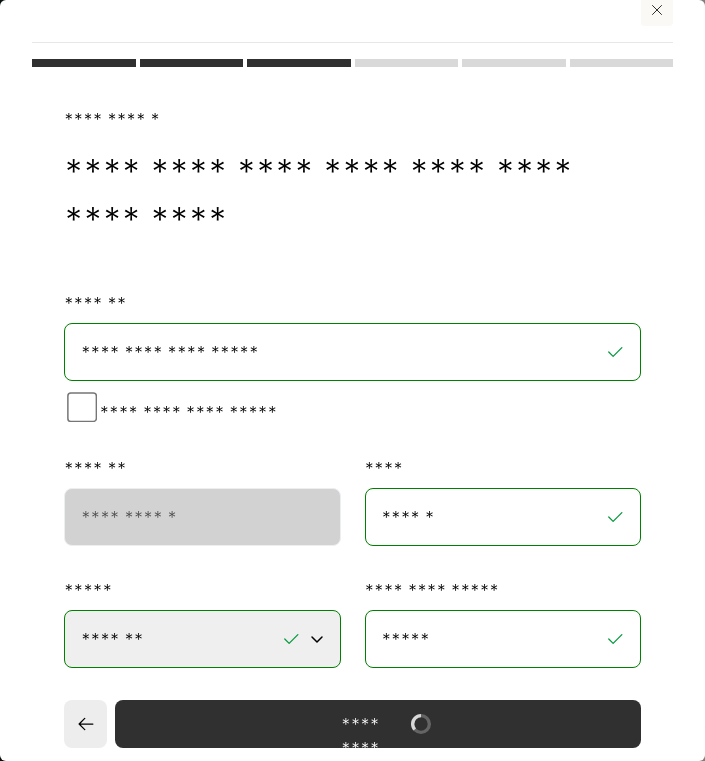 select on "**" 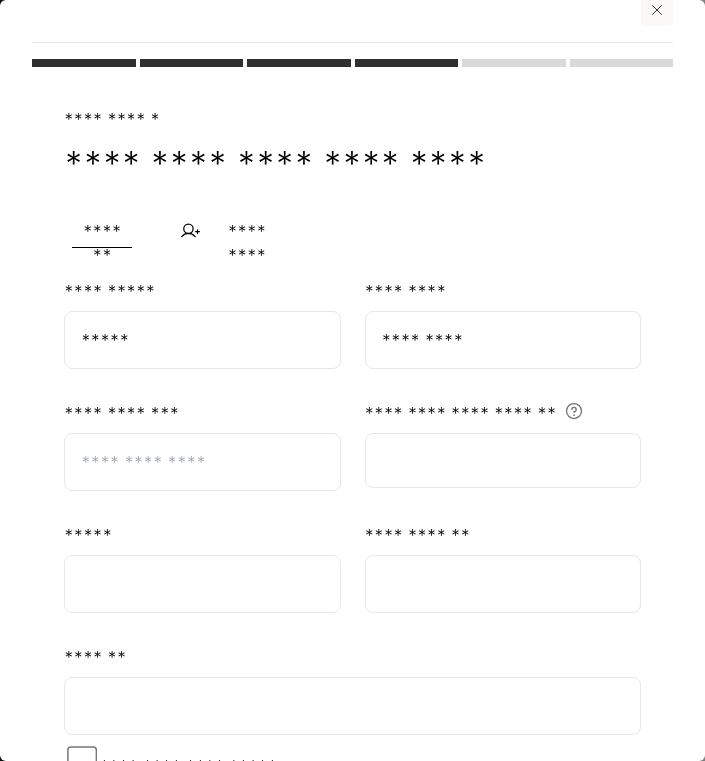 click at bounding box center [202, 462] 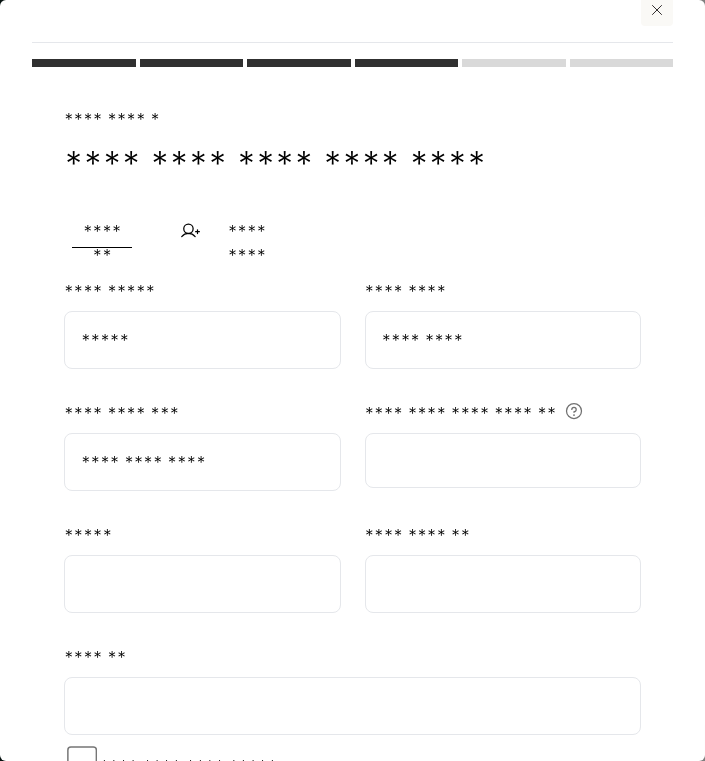 type on "**********" 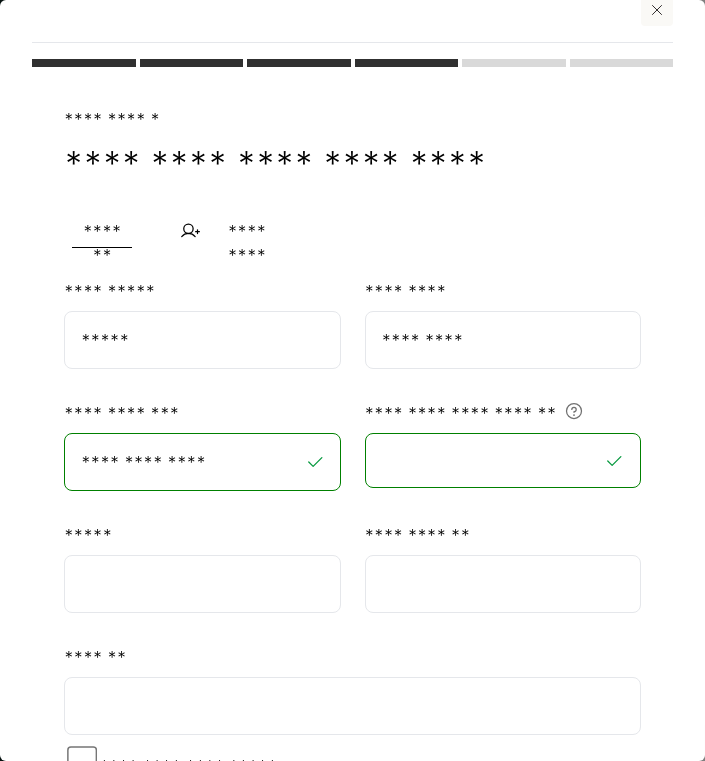 click at bounding box center (202, 584) 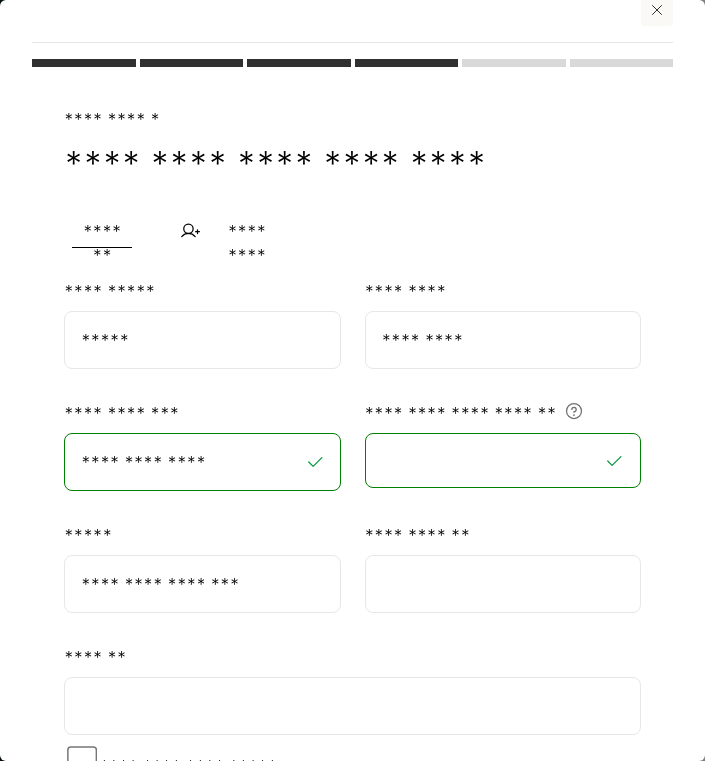 type on "**********" 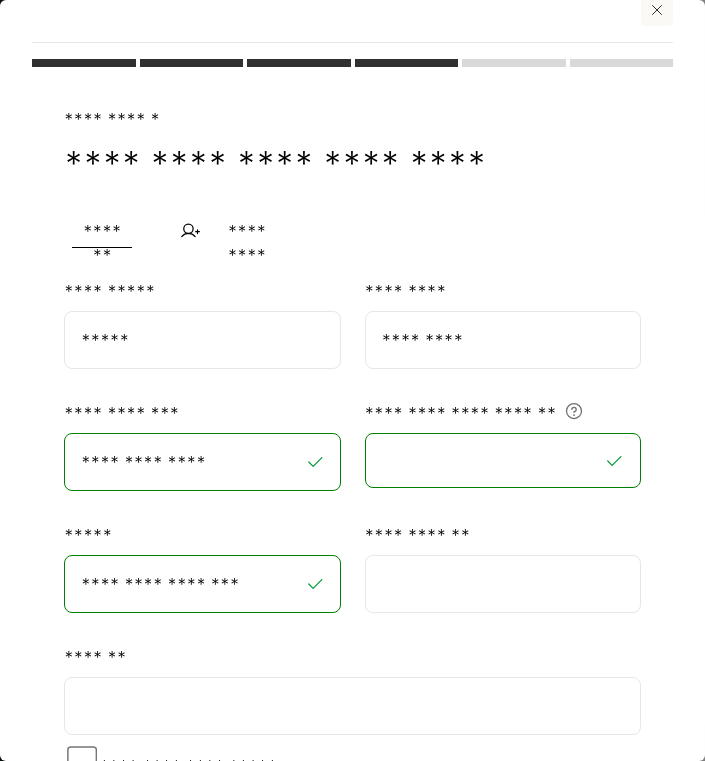 click at bounding box center (503, 584) 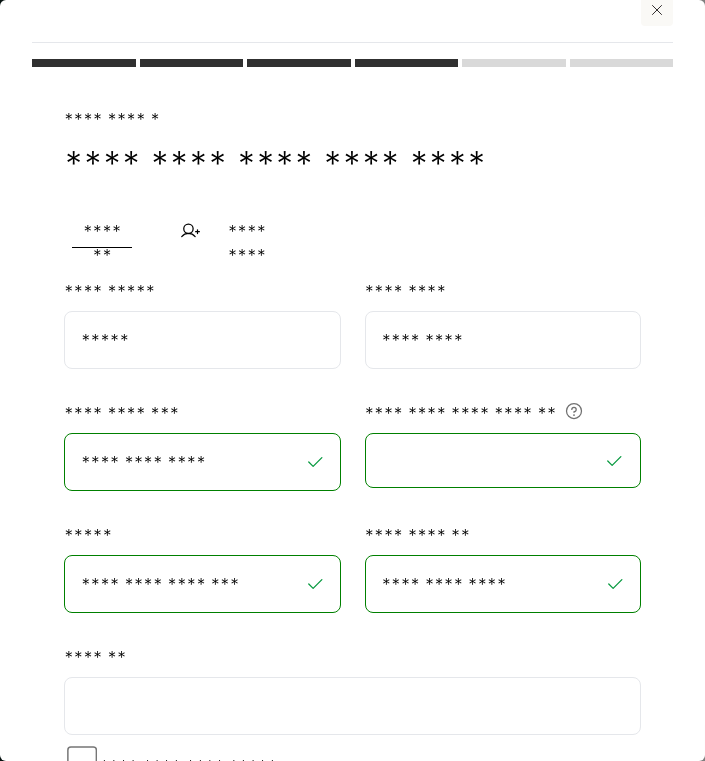 click at bounding box center (352, 706) 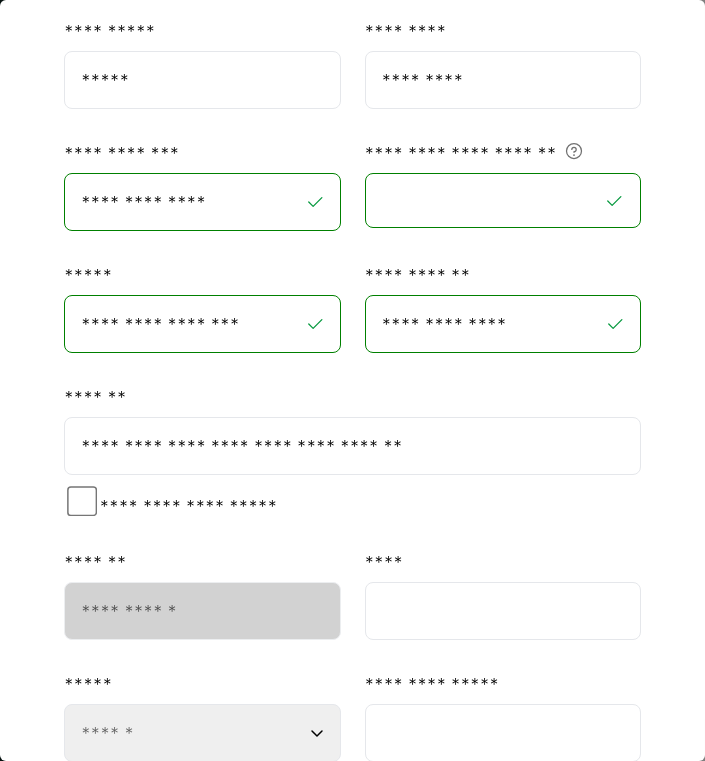 scroll, scrollTop: 303, scrollLeft: 0, axis: vertical 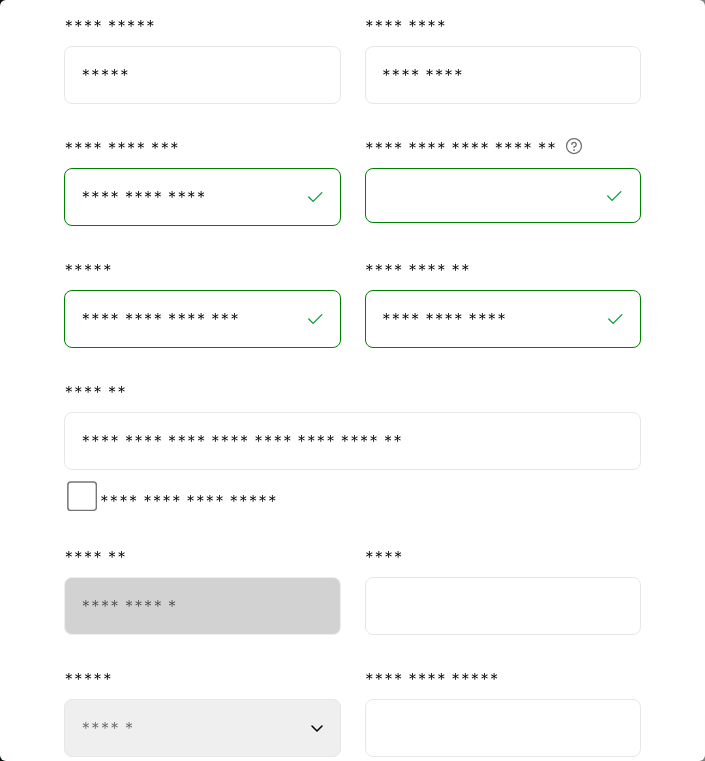 click on "**********" at bounding box center [352, 441] 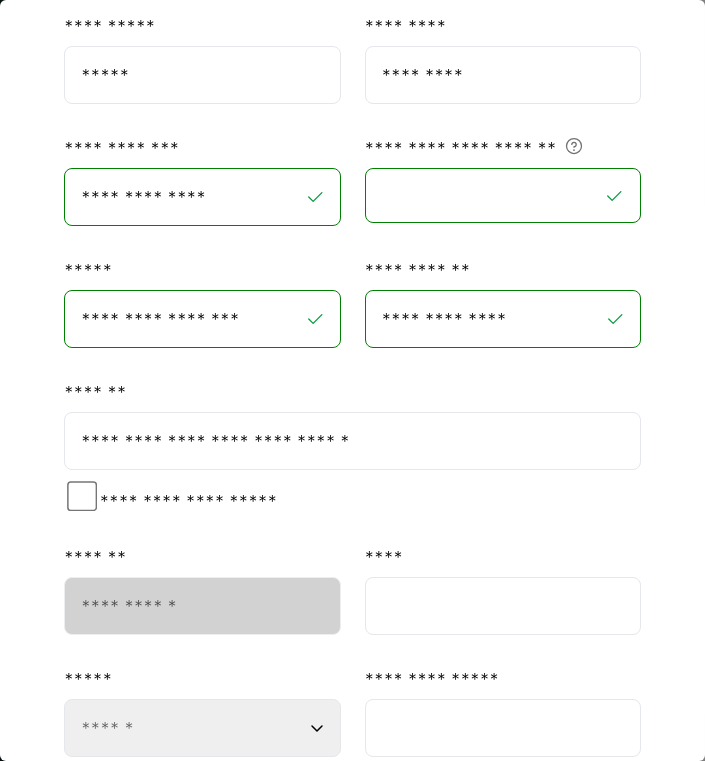 type on "**********" 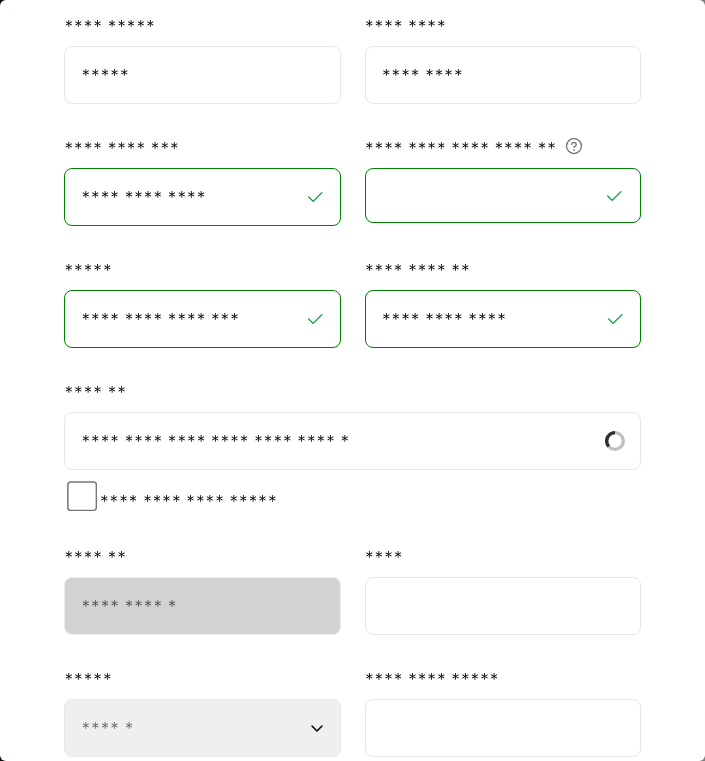 click at bounding box center (503, 728) 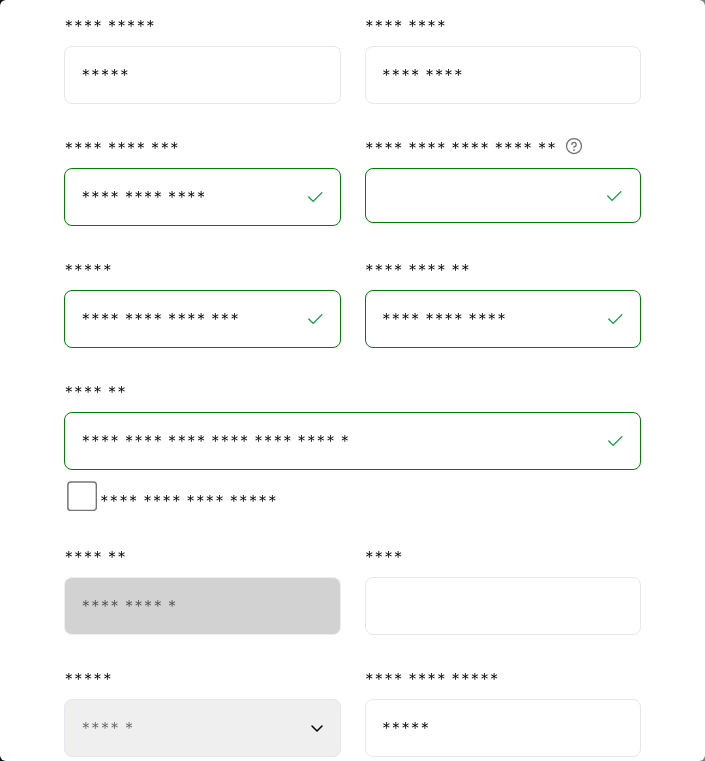 click on "**********" at bounding box center [202, 728] 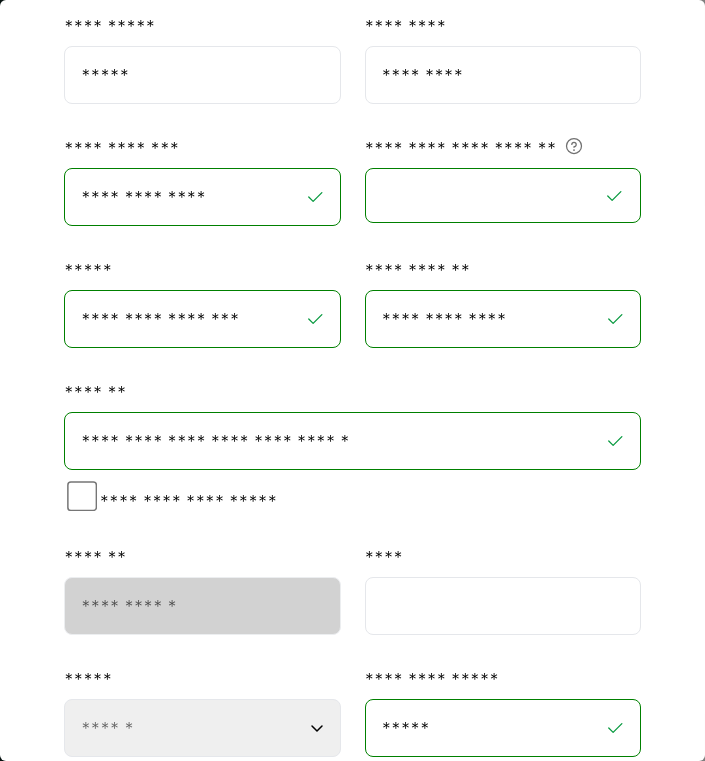 select on "**" 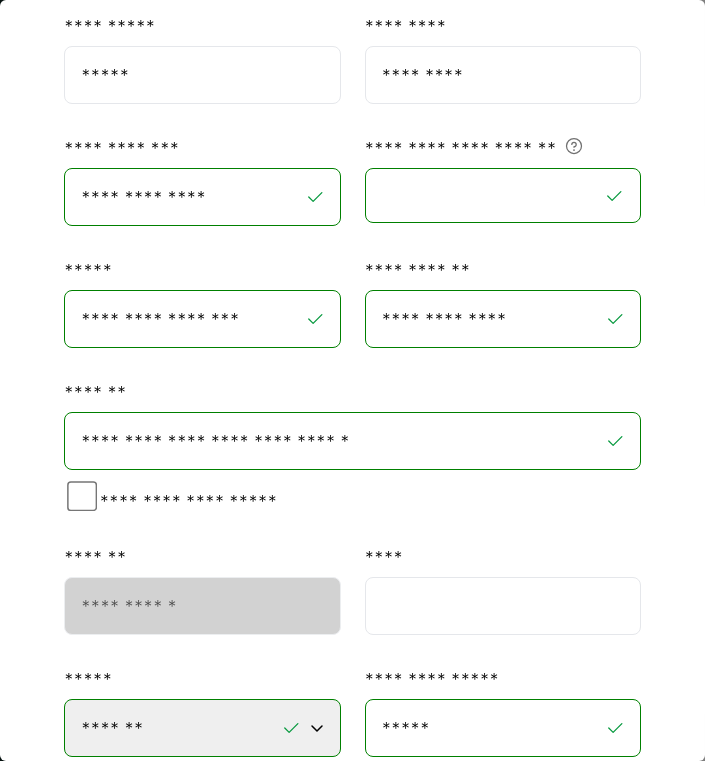 click on "**********" at bounding box center [352, 441] 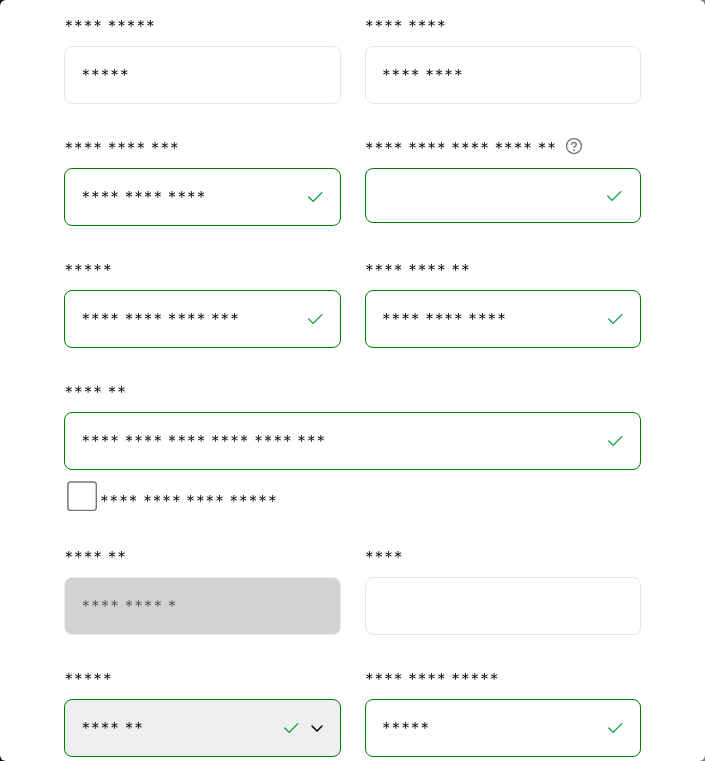 click on "**********" at bounding box center (352, 441) 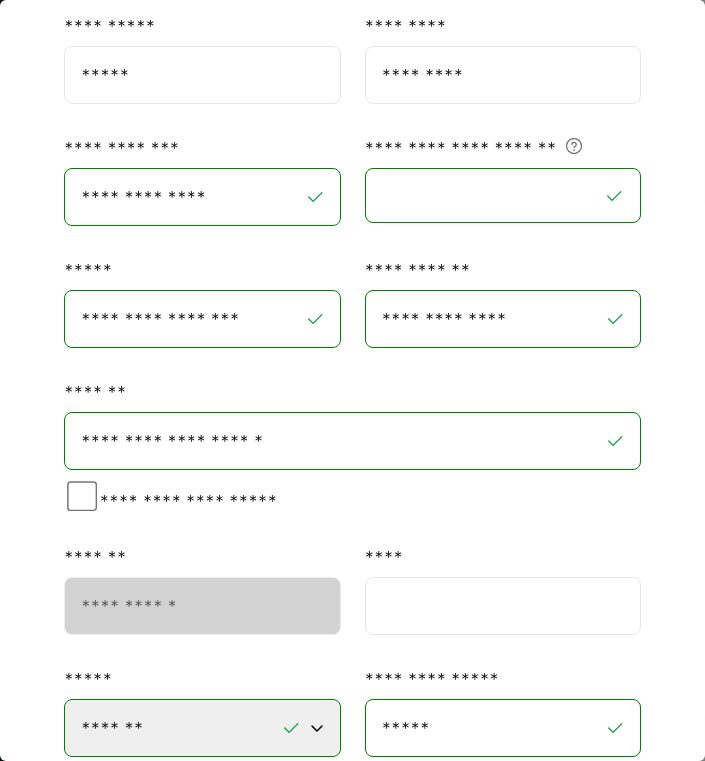 type on "**********" 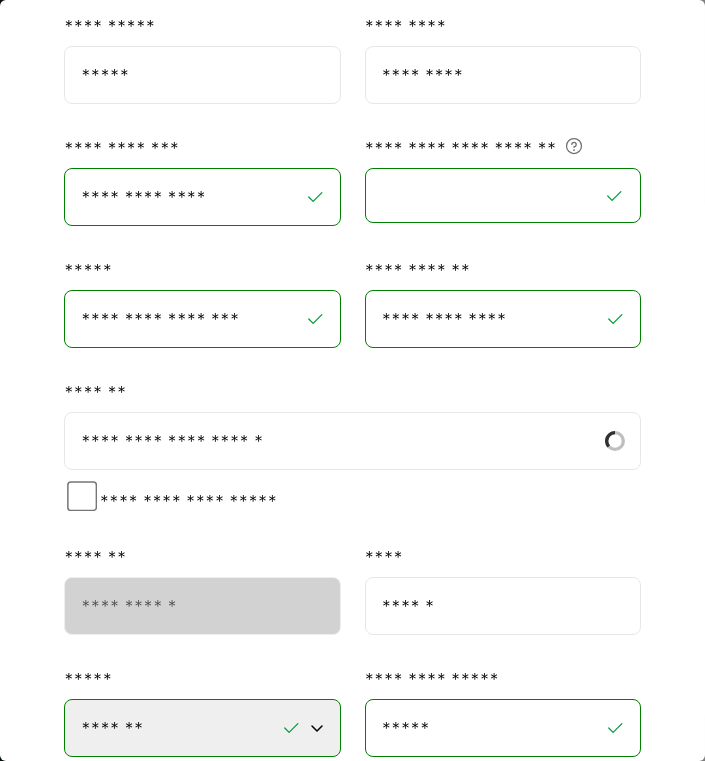type on "******" 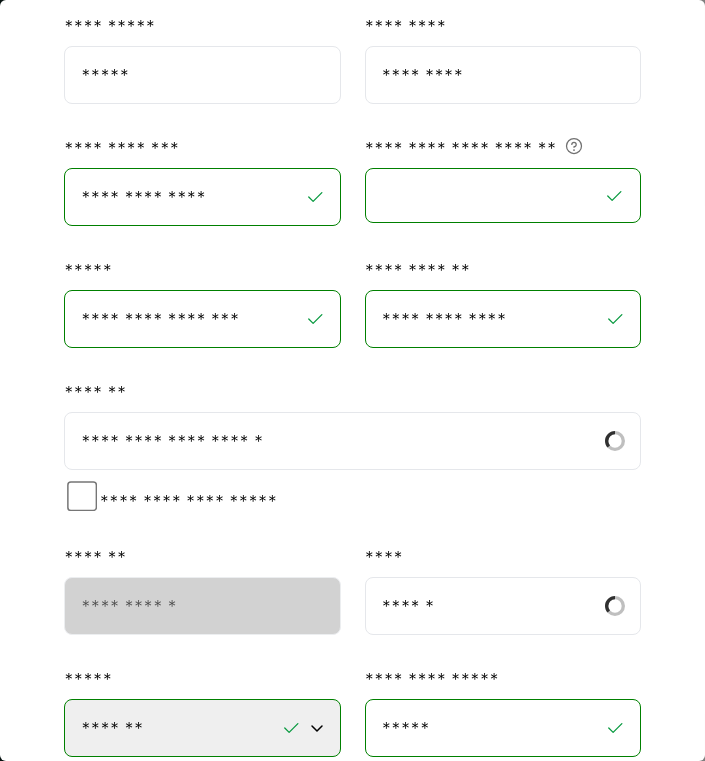 click on "**********" at bounding box center (352, 441) 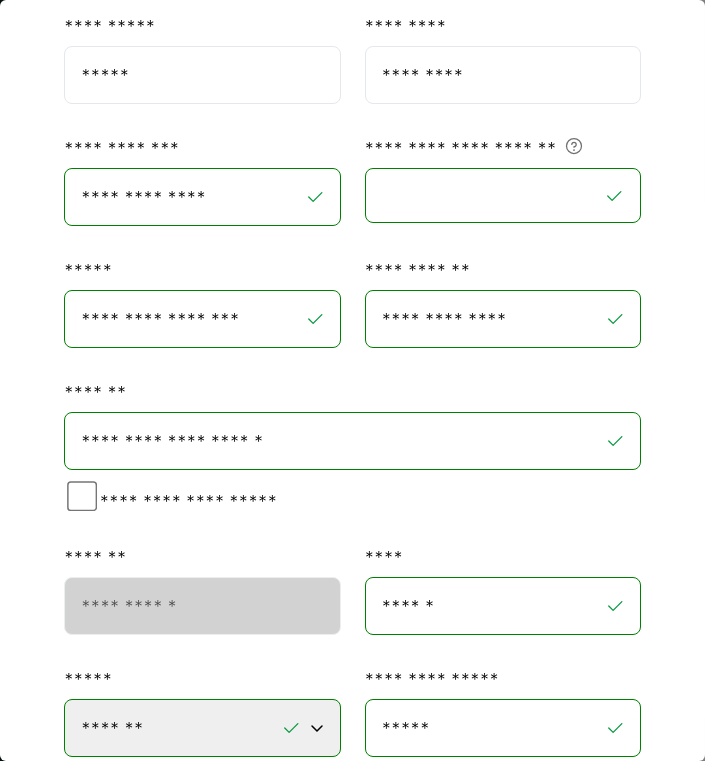click on "**********" at bounding box center [352, 441] 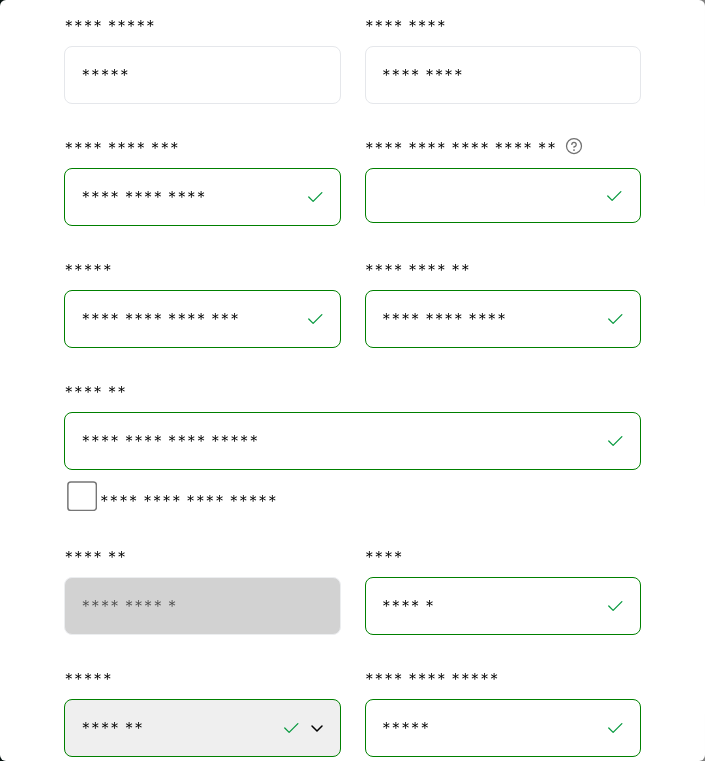 scroll, scrollTop: 601, scrollLeft: 0, axis: vertical 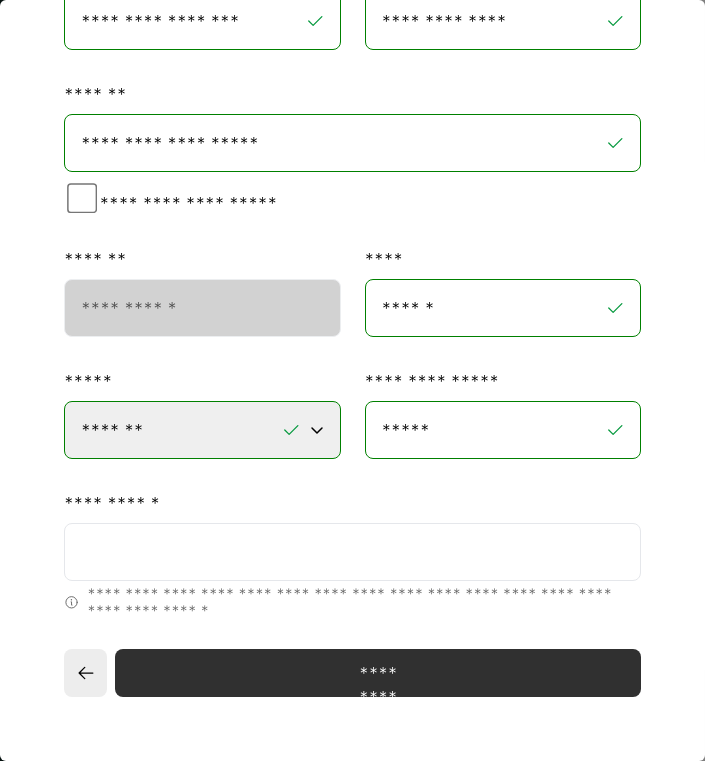 type on "**********" 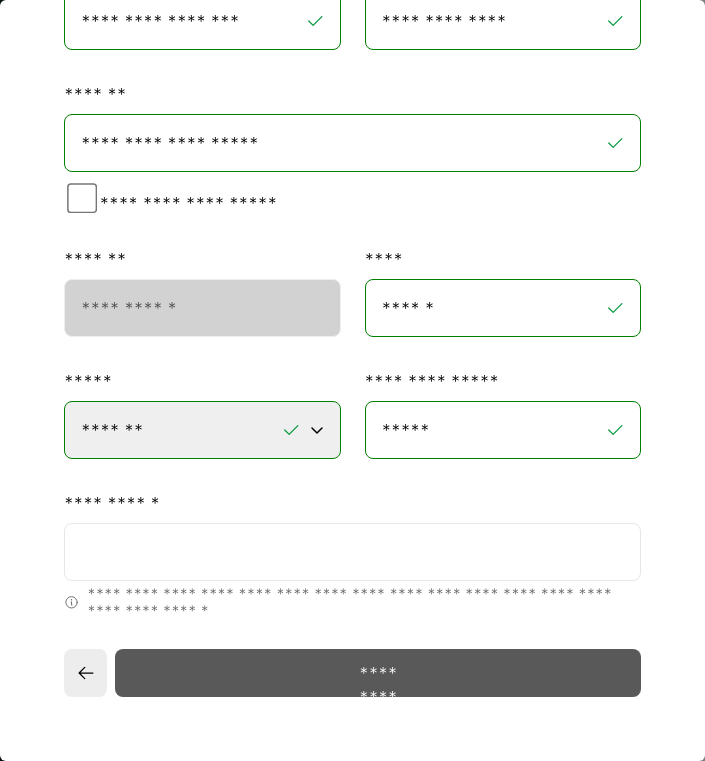 type on "***" 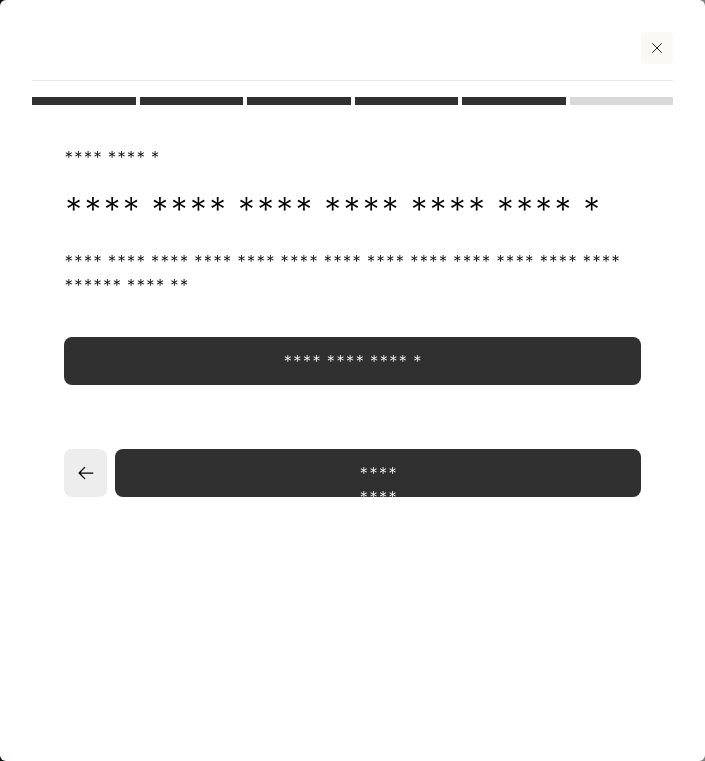 scroll, scrollTop: 0, scrollLeft: 0, axis: both 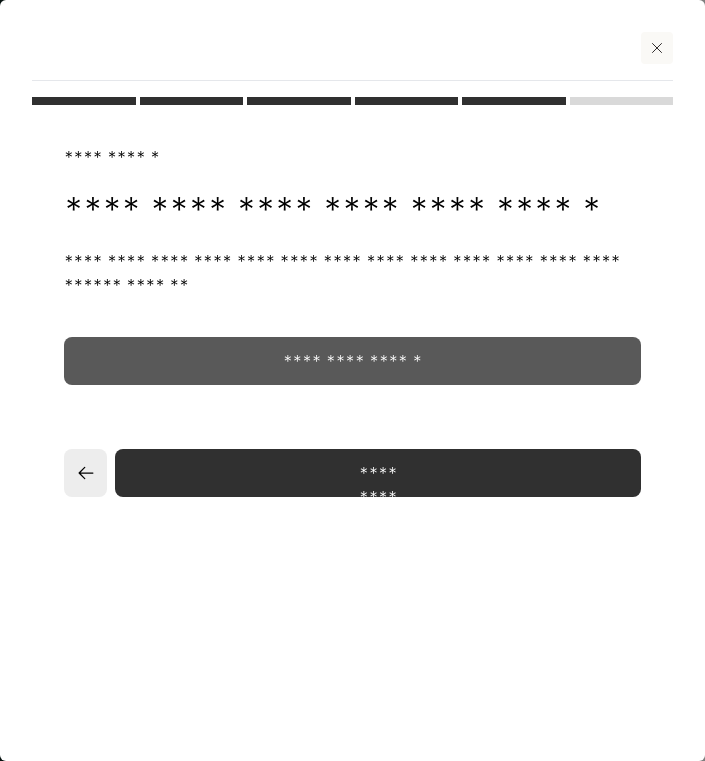 click on "**********" at bounding box center (352, 361) 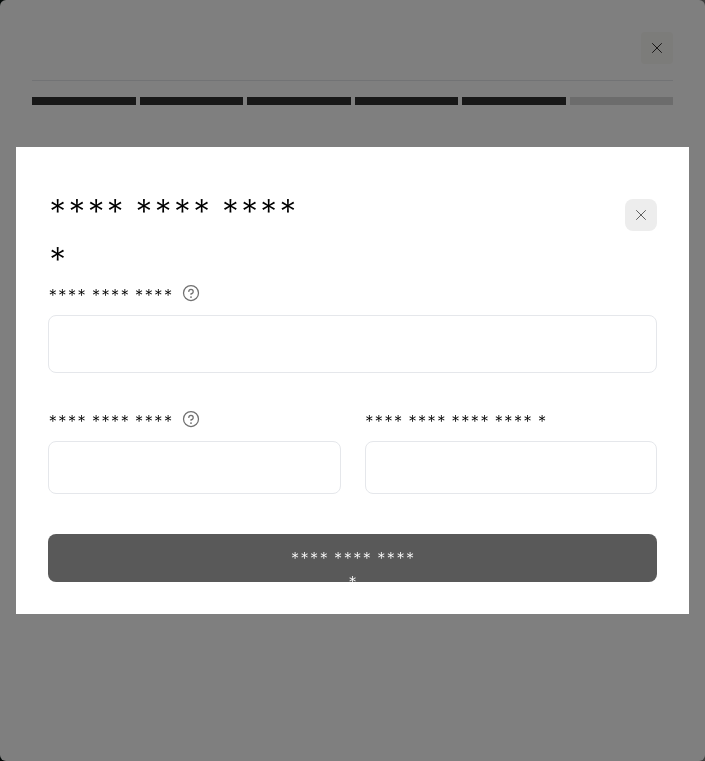 click at bounding box center [352, 344] 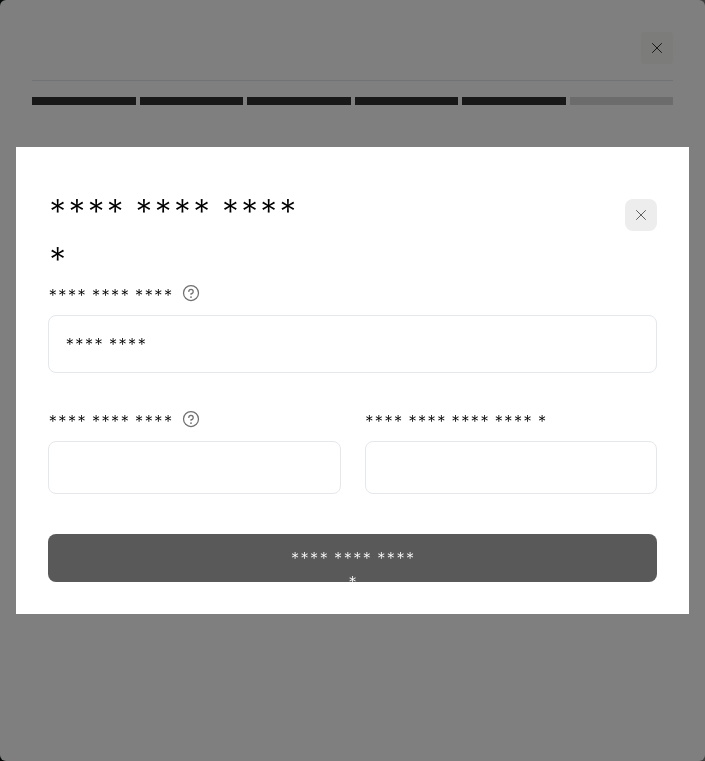 type on "*********" 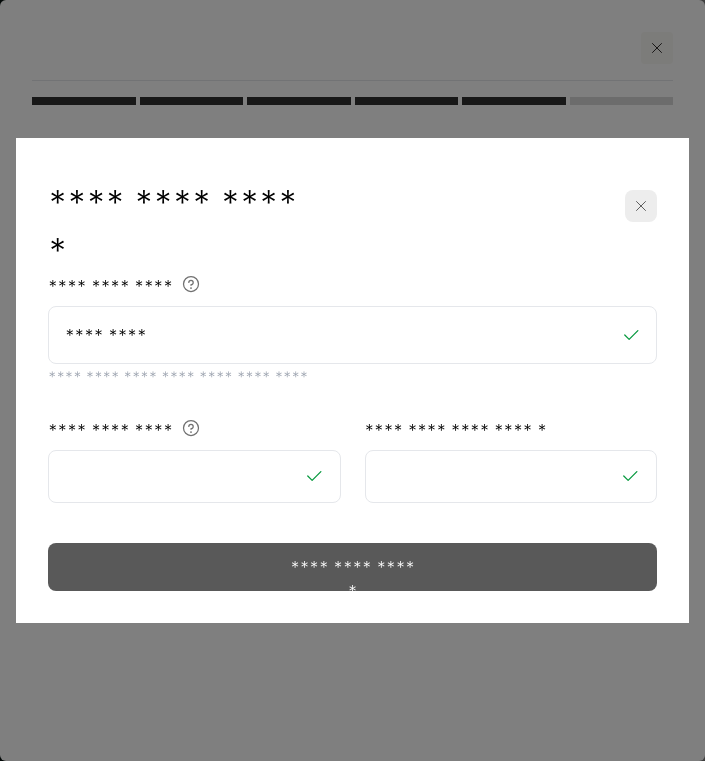 click on "**********" at bounding box center [352, 567] 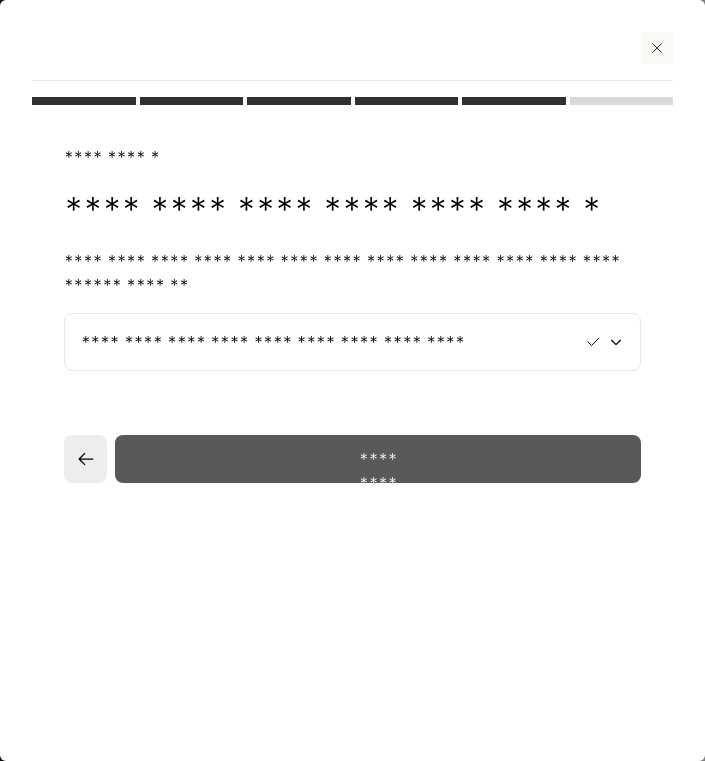 click on "*********" at bounding box center [378, 459] 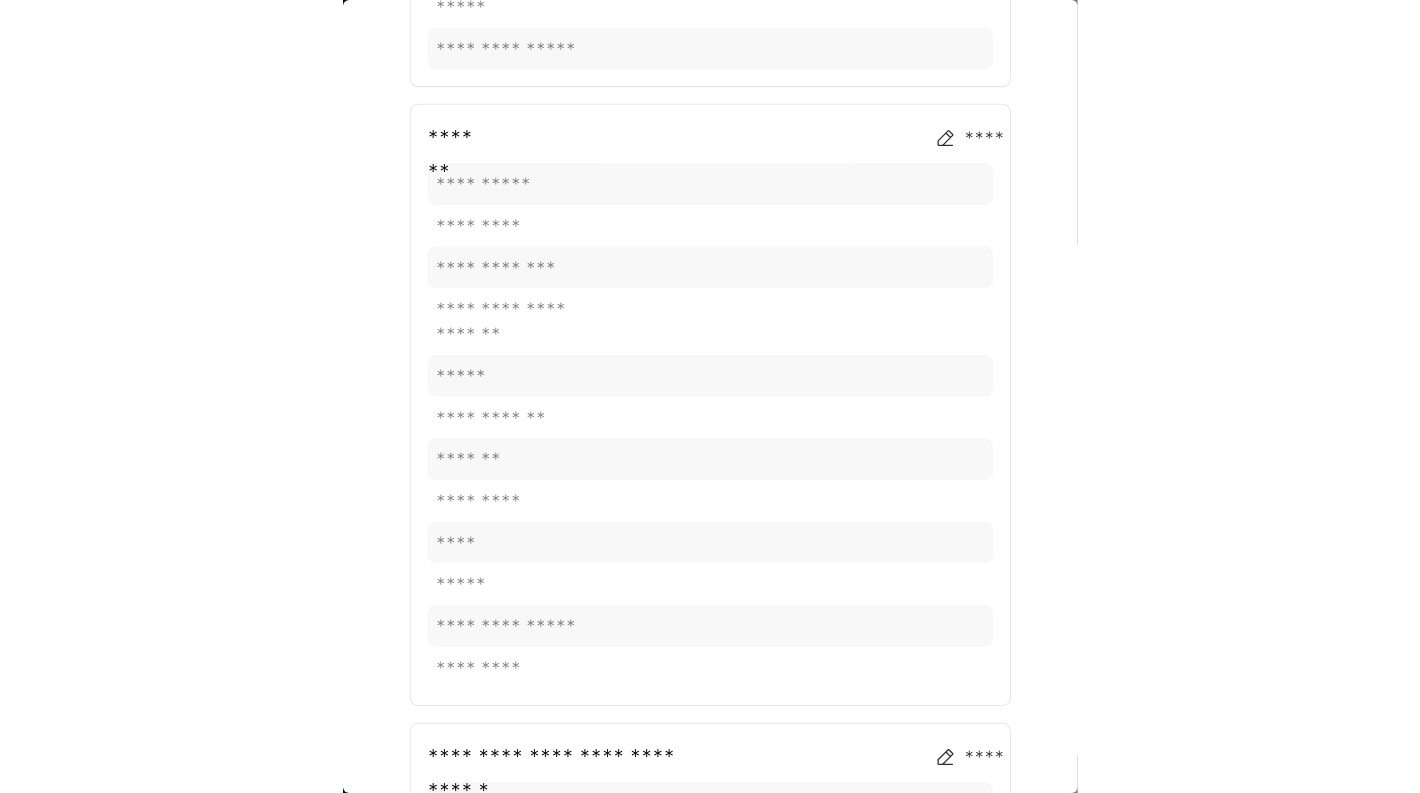 scroll, scrollTop: 1554, scrollLeft: 0, axis: vertical 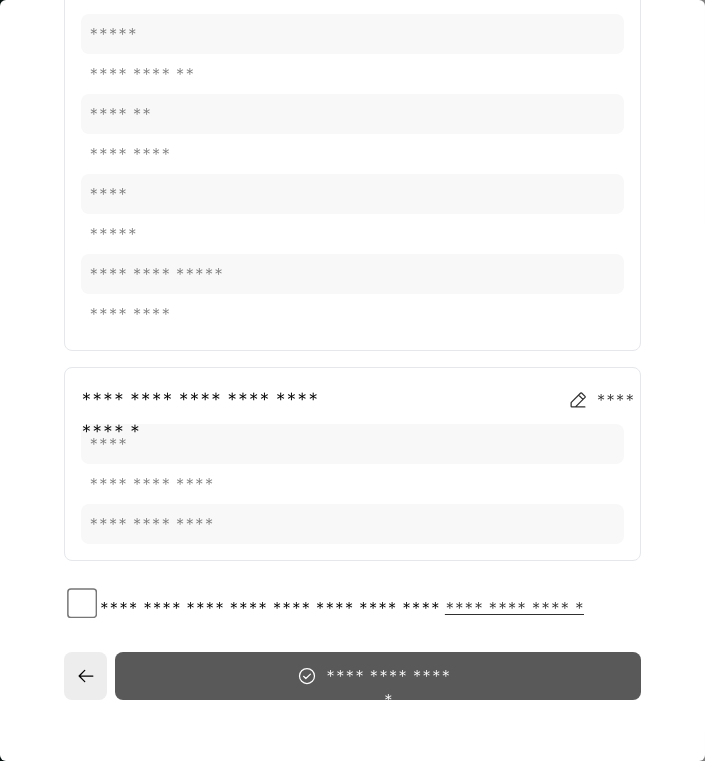 click on "**********" at bounding box center [378, 676] 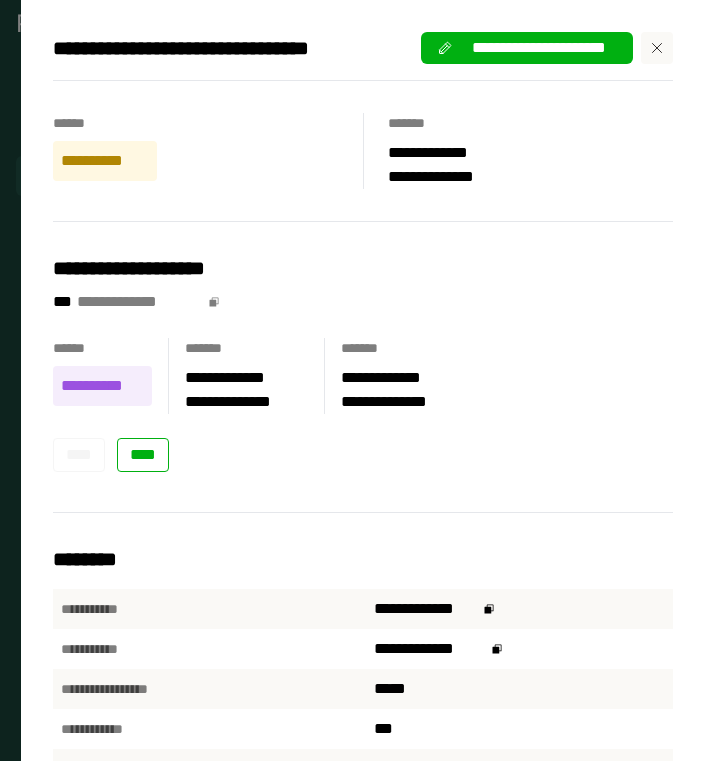 click 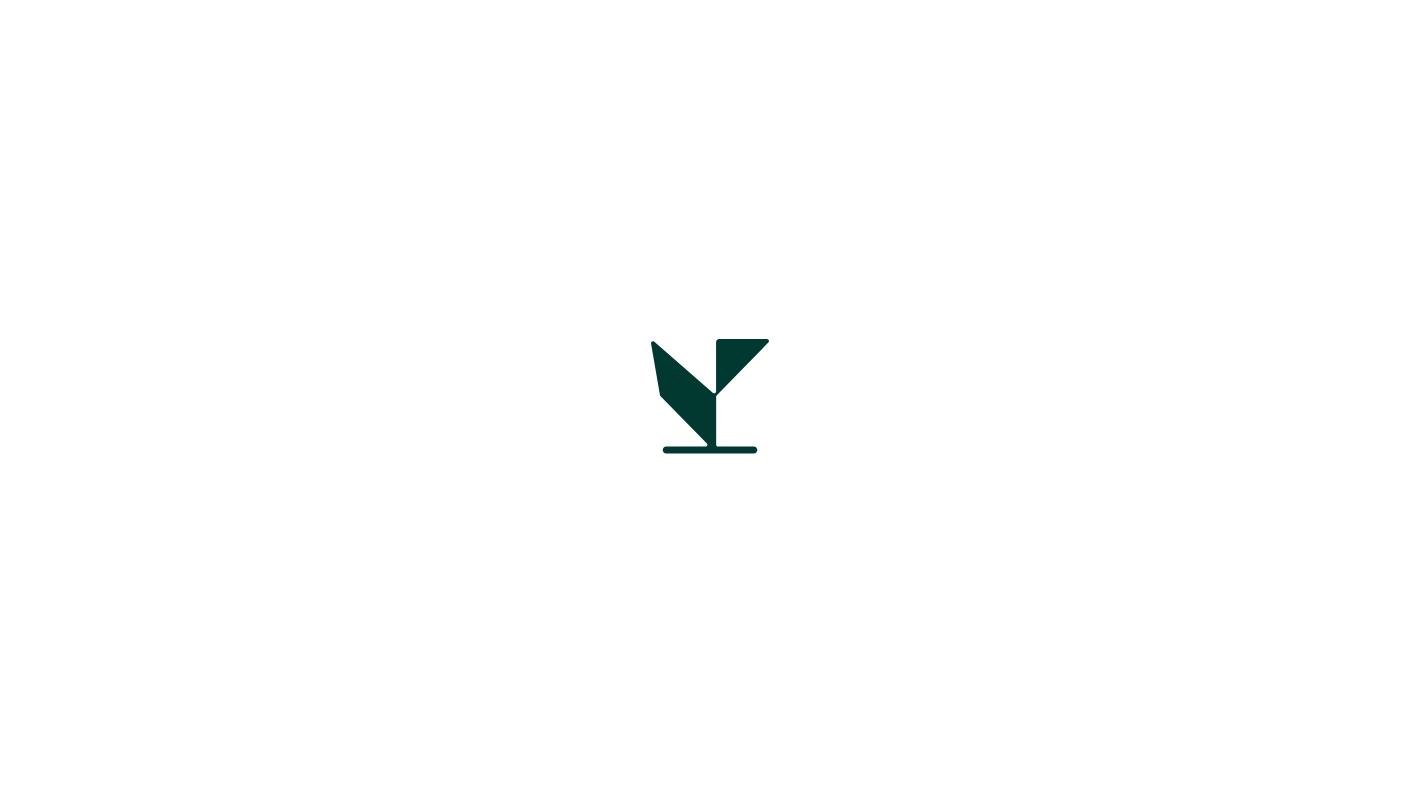 scroll, scrollTop: 0, scrollLeft: 0, axis: both 